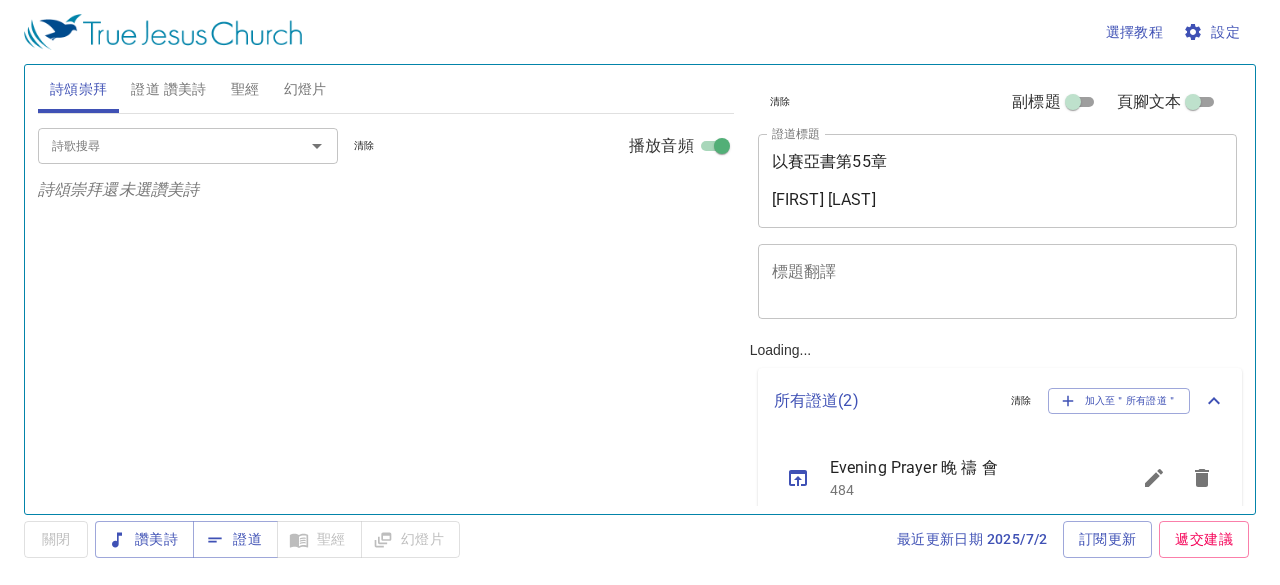 scroll, scrollTop: 0, scrollLeft: 0, axis: both 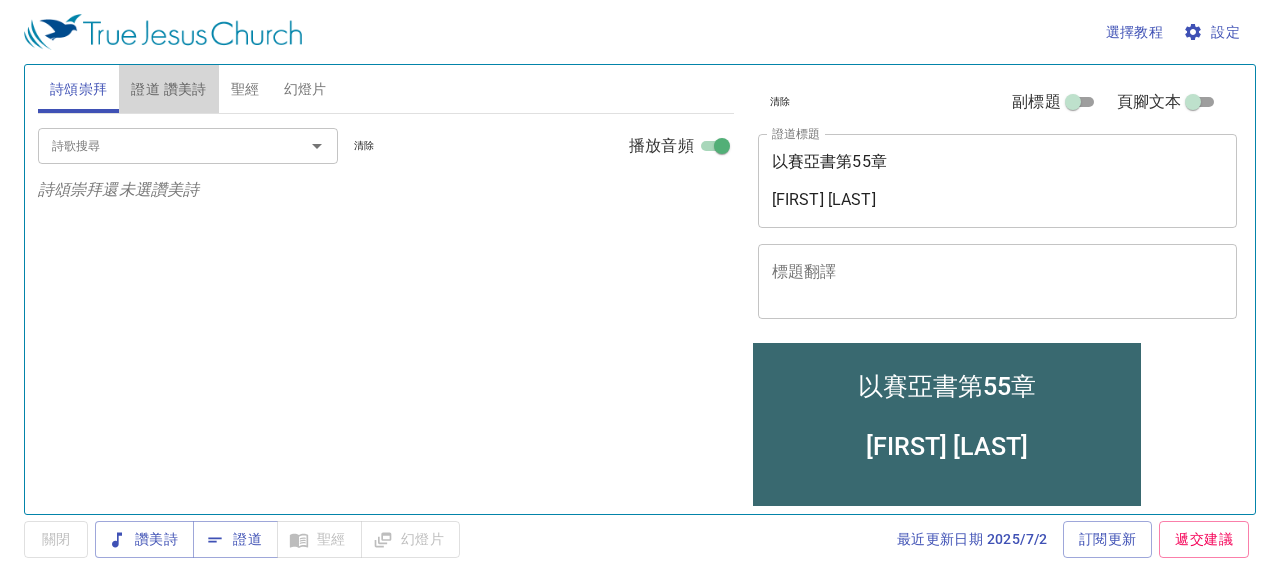 click on "證道 讚美詩" at bounding box center [168, 89] 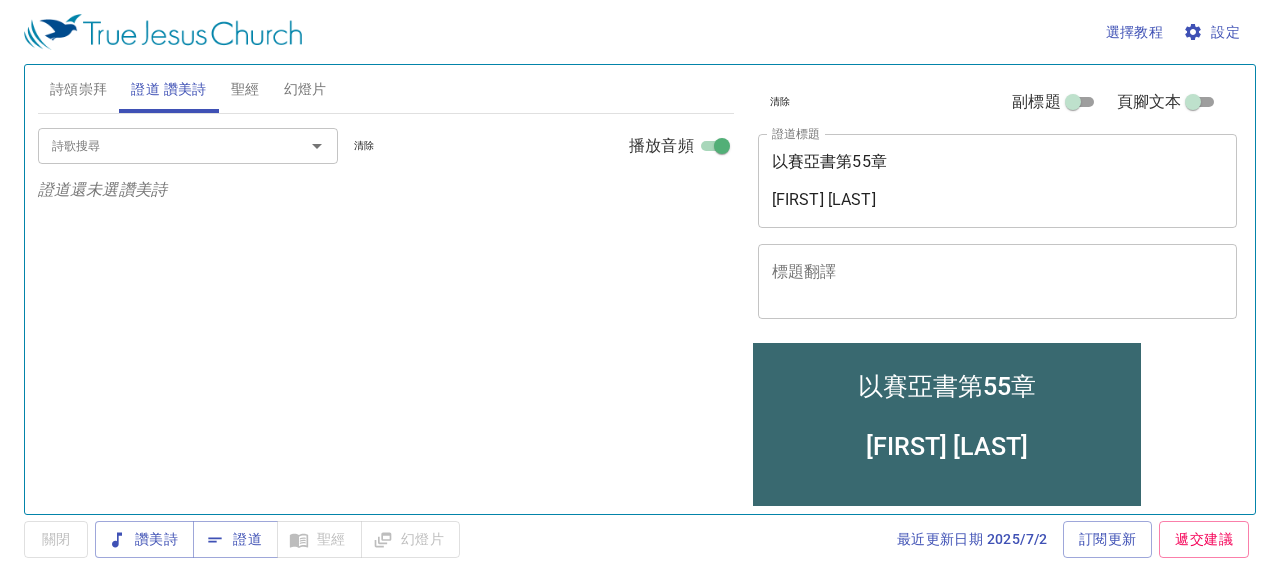 click on "詩歌搜尋" at bounding box center [158, 145] 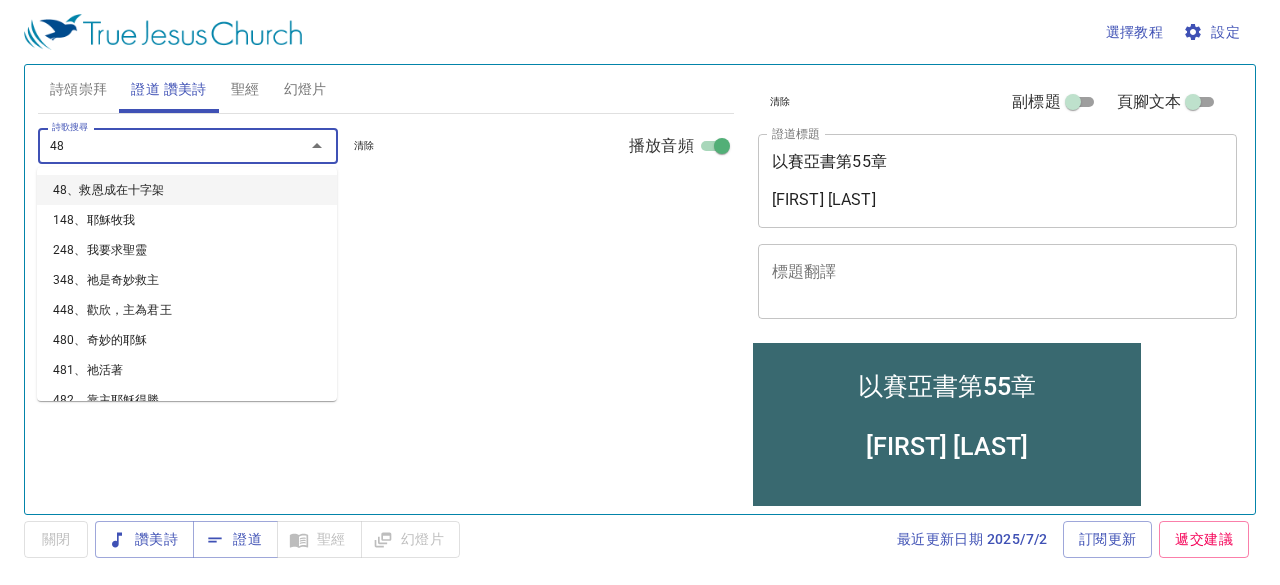 type on "487" 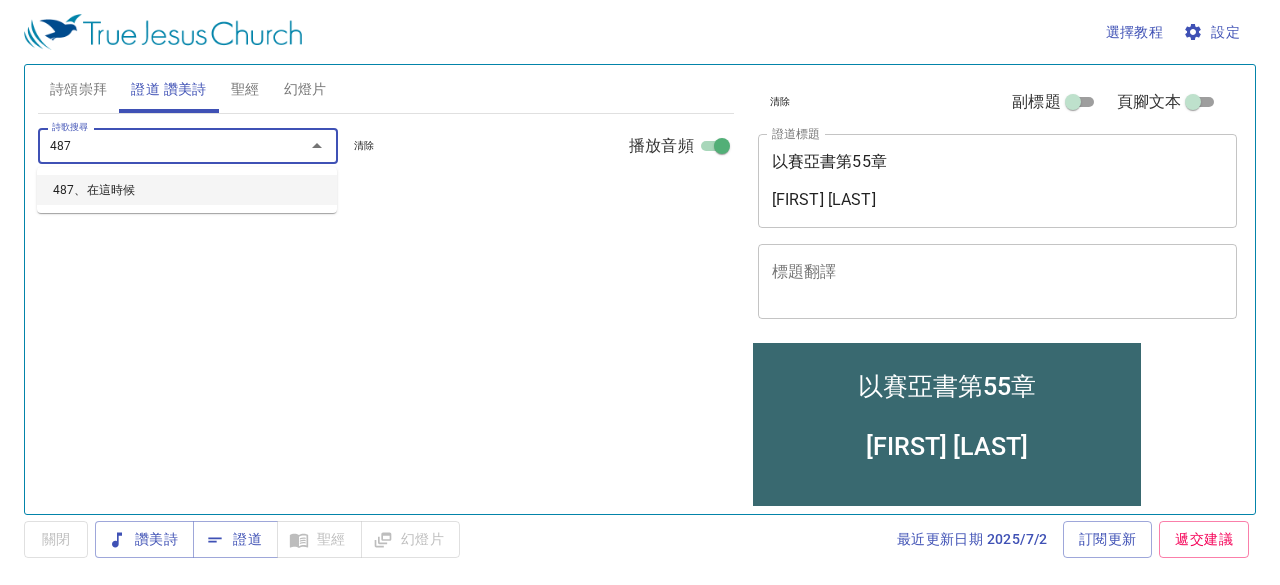 click on "487、在這時候" at bounding box center [187, 190] 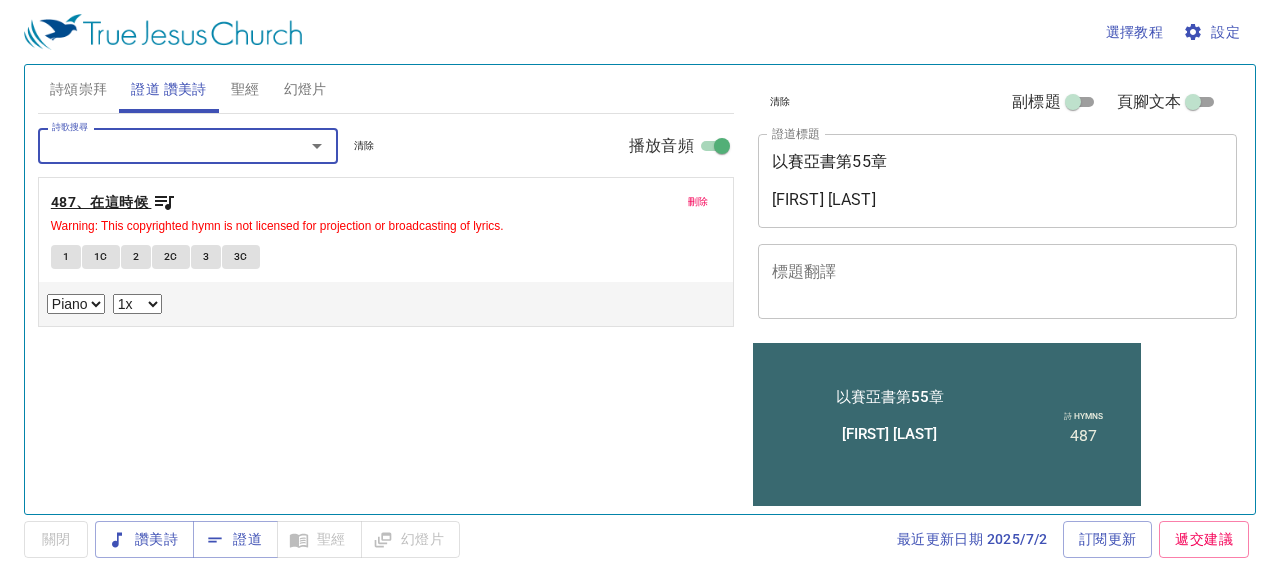 click on "487、在這時候" at bounding box center (99, 202) 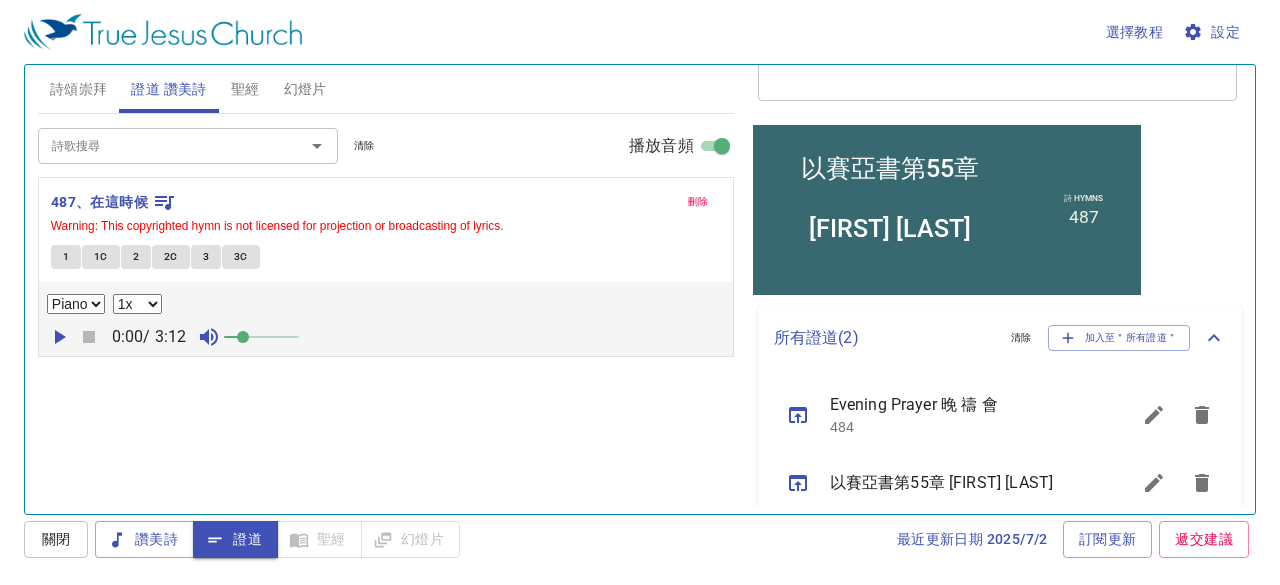 scroll, scrollTop: 242, scrollLeft: 0, axis: vertical 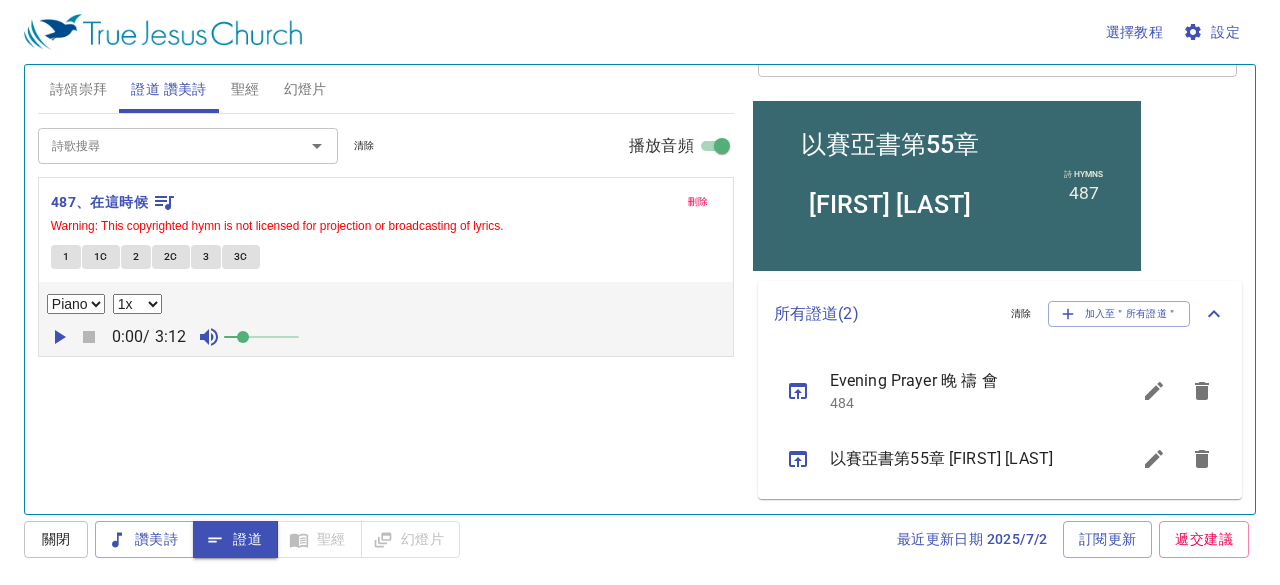 click 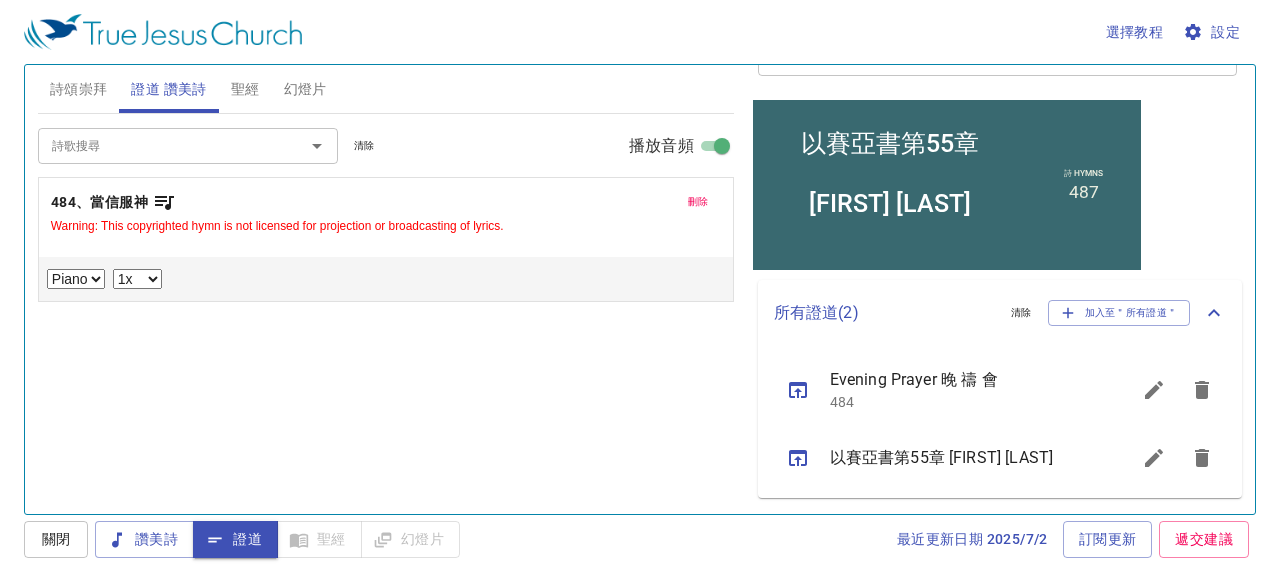 scroll, scrollTop: 222, scrollLeft: 0, axis: vertical 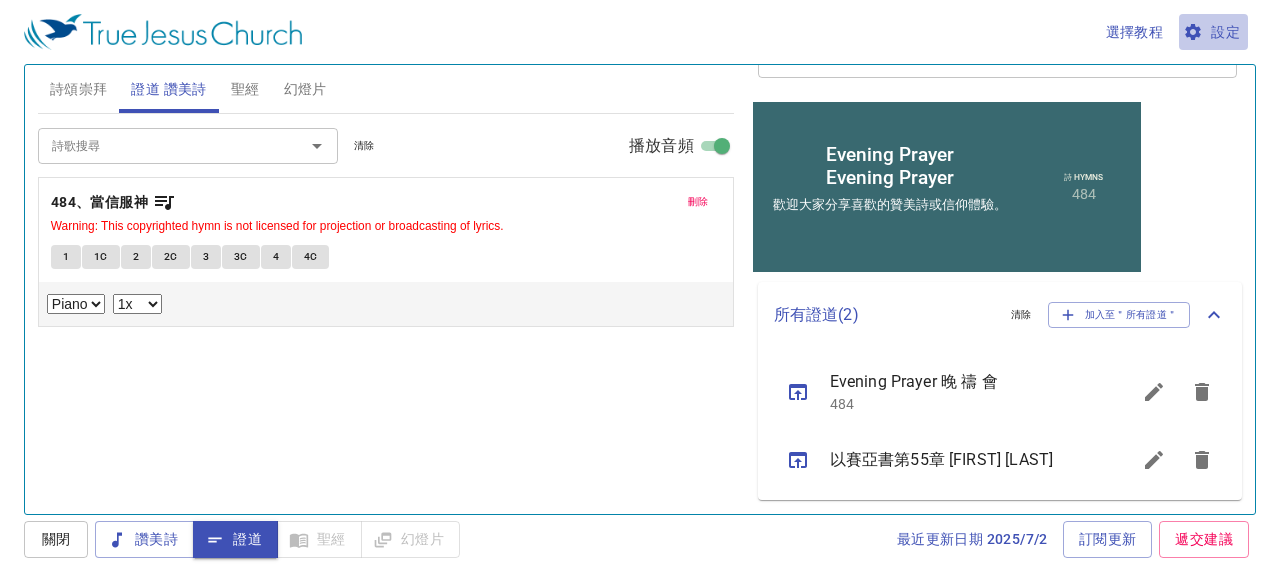 click on "設定" at bounding box center (1213, 32) 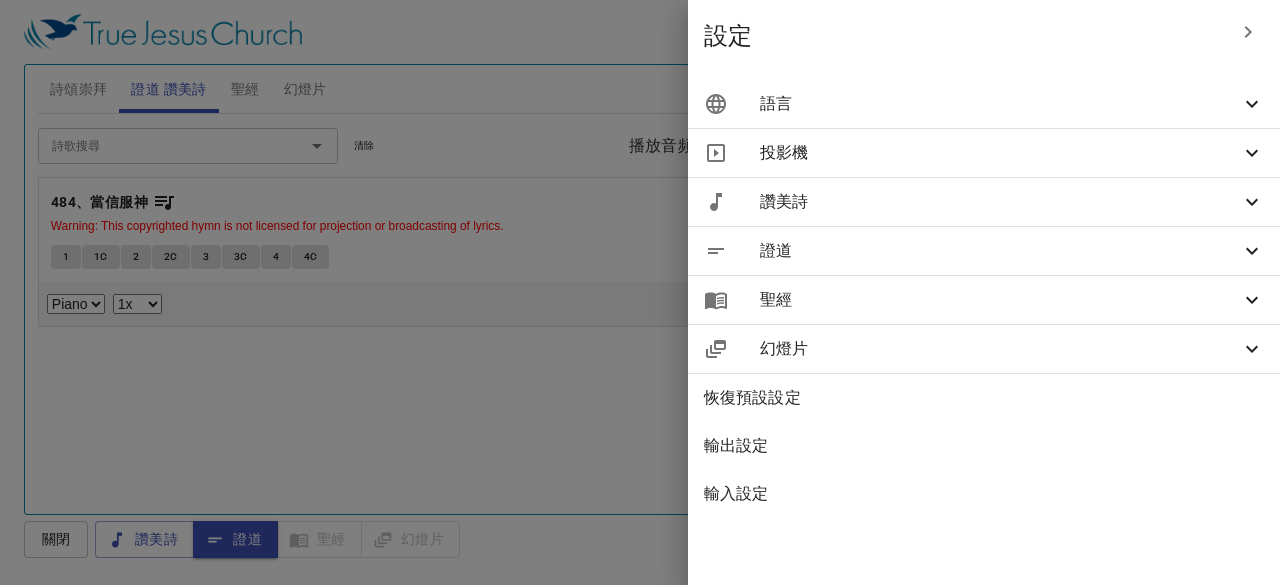 click on "證道" at bounding box center [984, 251] 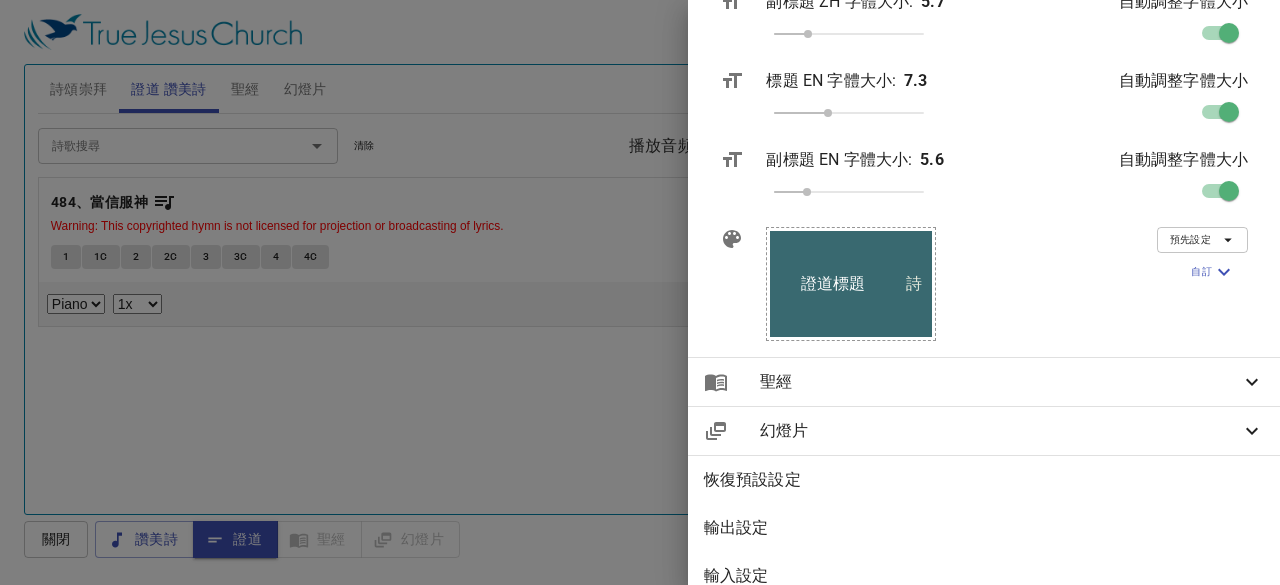 scroll, scrollTop: 500, scrollLeft: 0, axis: vertical 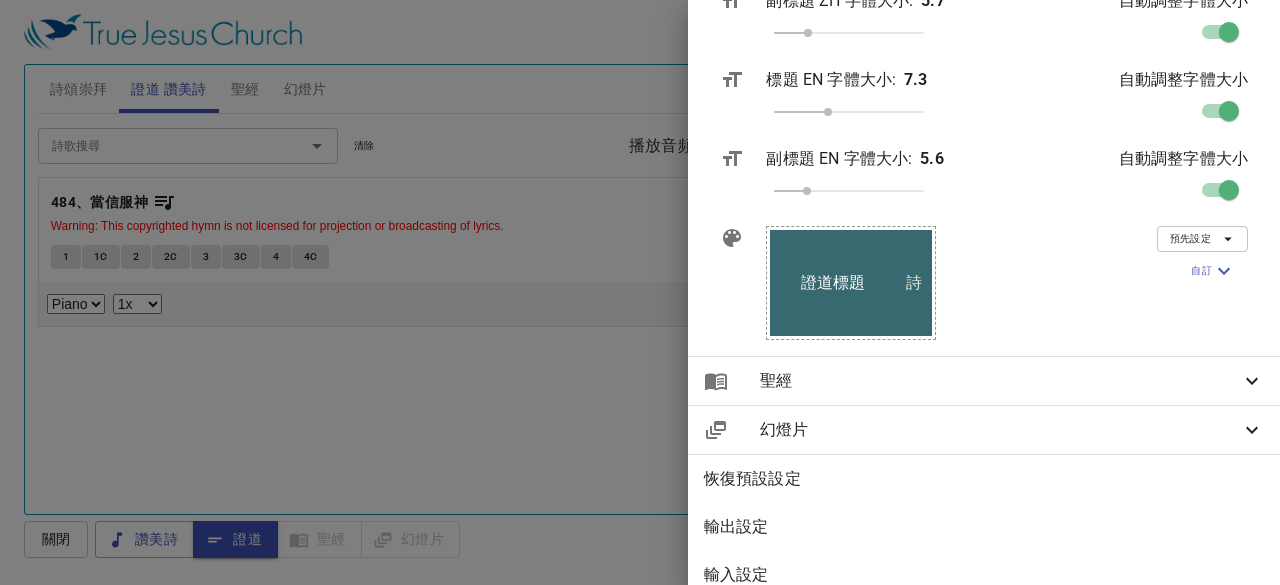 click 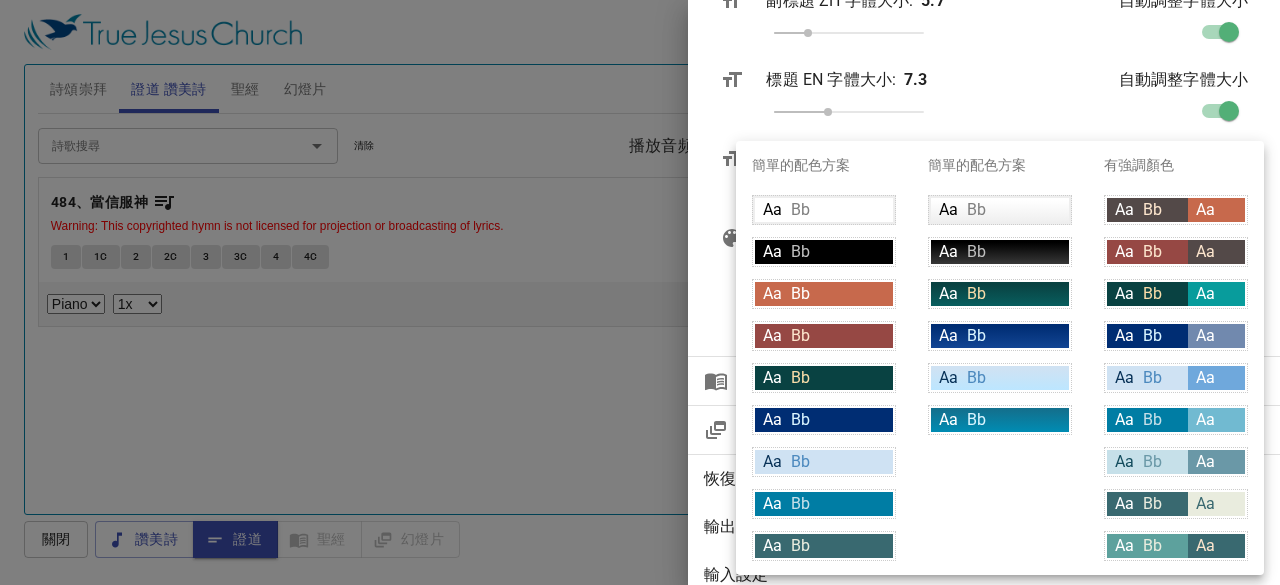 click on "Aa    Bb" at bounding box center (1147, 210) 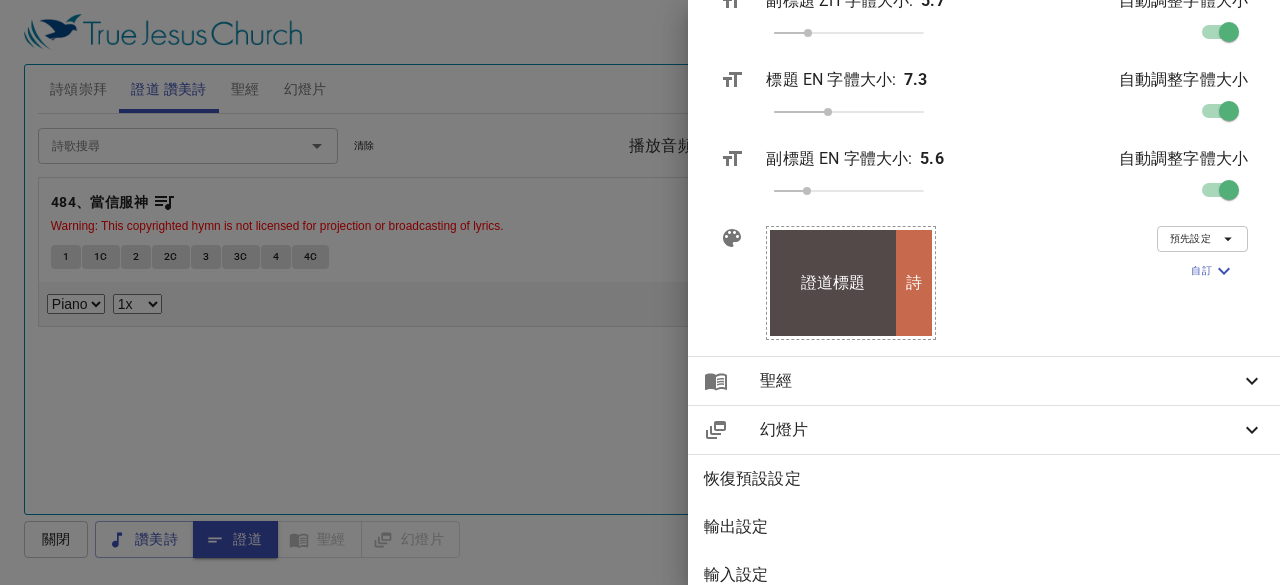 click on "幻燈片" at bounding box center (1000, 430) 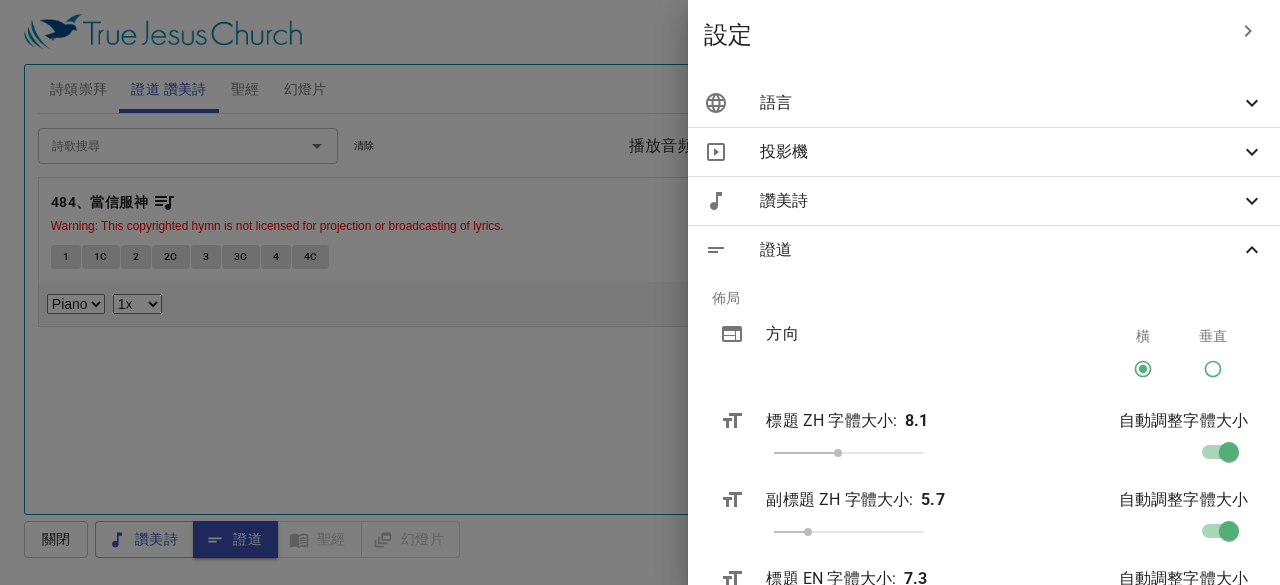 scroll, scrollTop: 0, scrollLeft: 0, axis: both 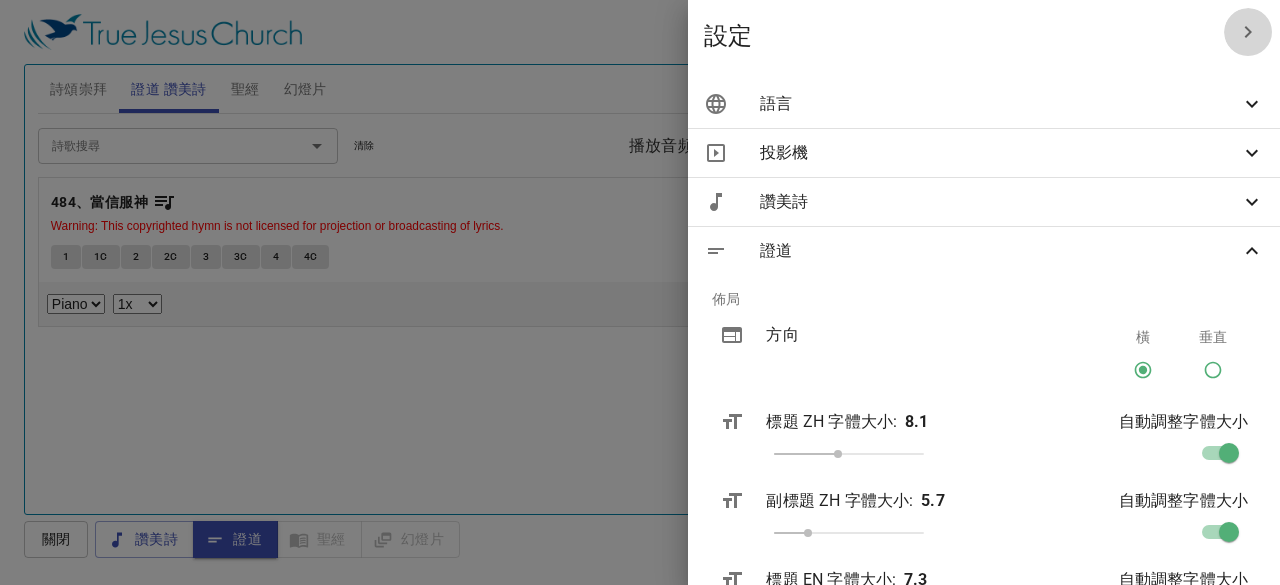 click 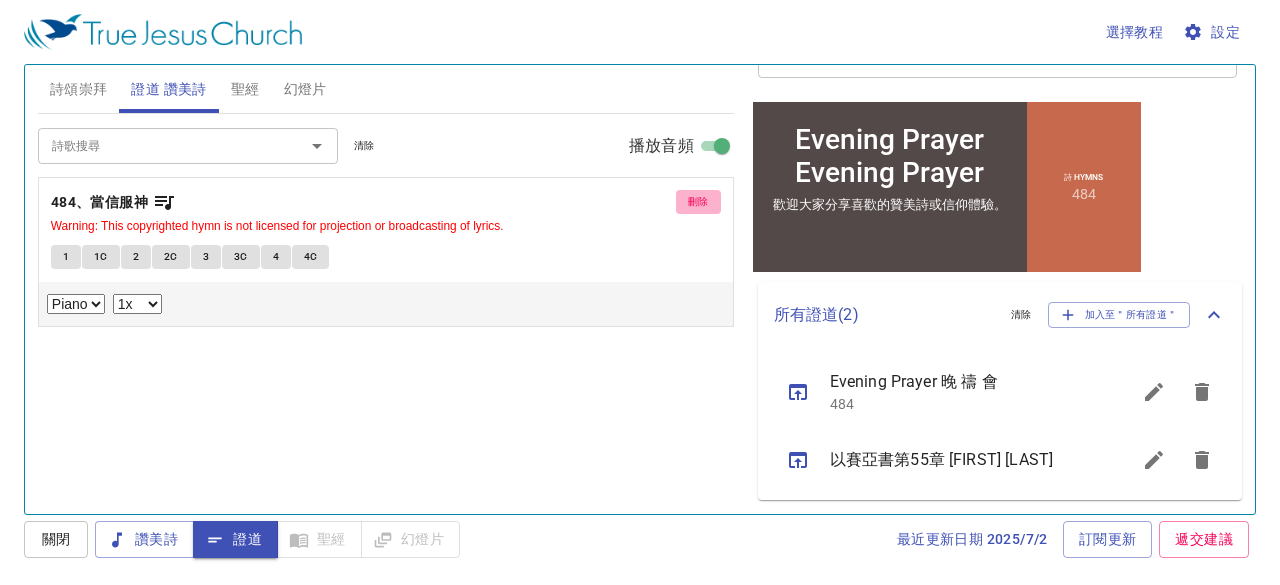 click on "刪除" at bounding box center [698, 202] 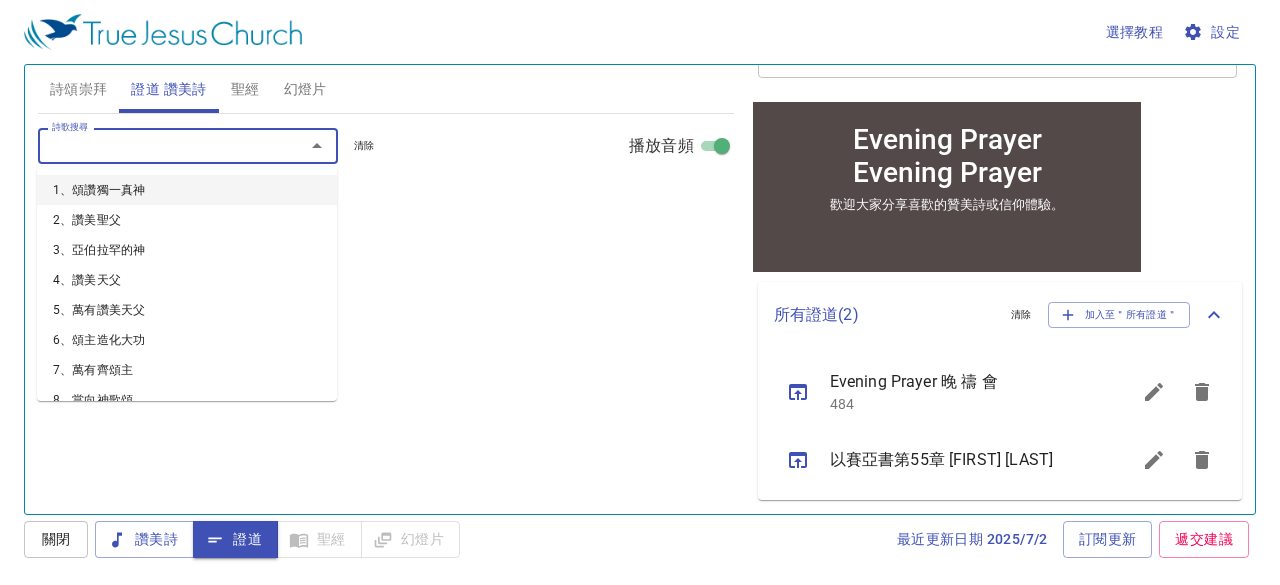 click on "詩歌搜尋" at bounding box center (158, 145) 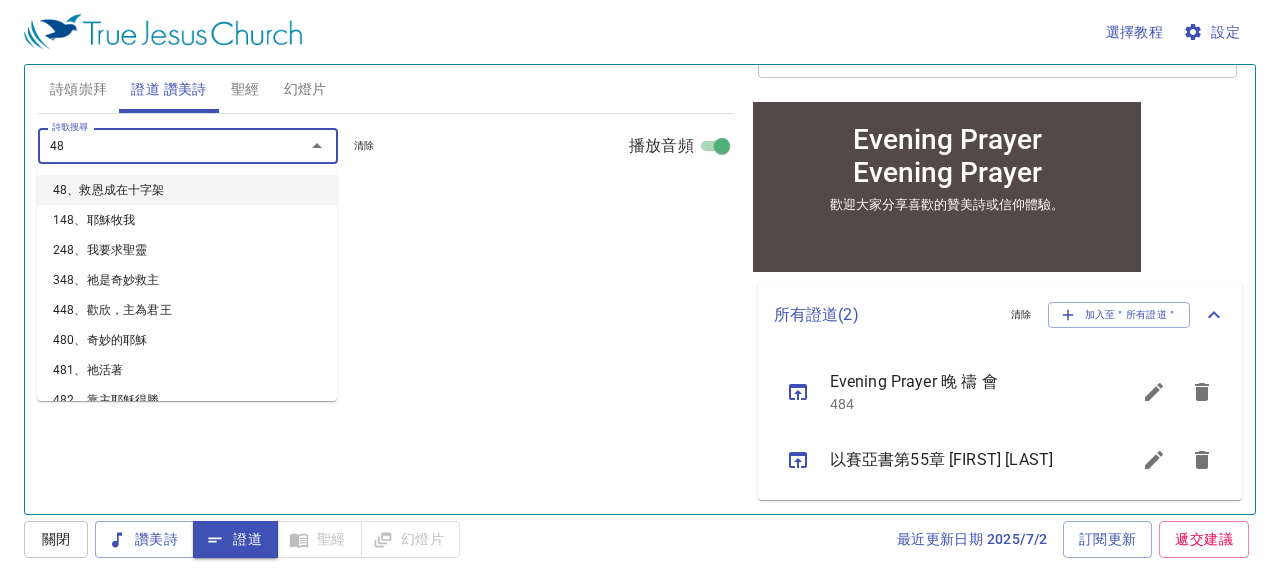 type on "487" 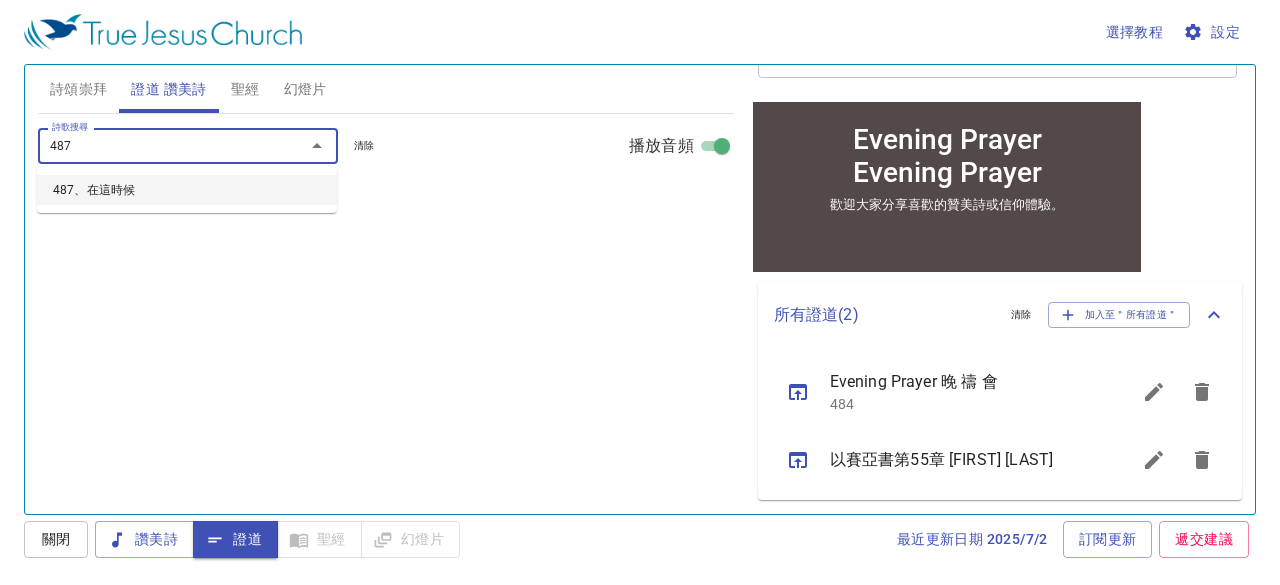 click on "487、在這時候" at bounding box center [187, 190] 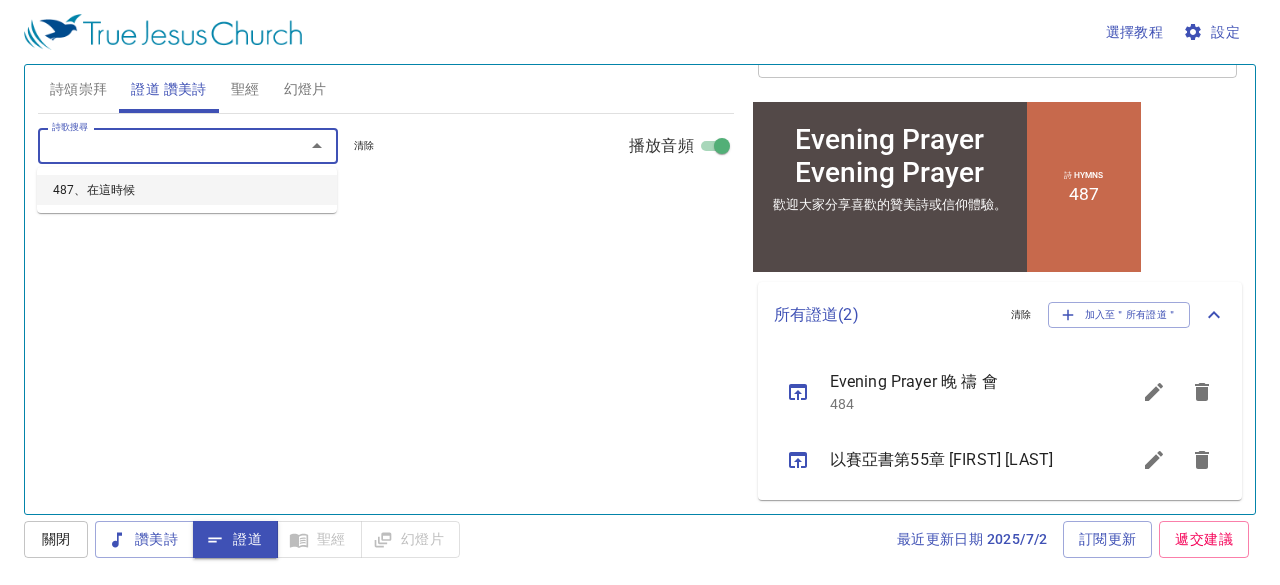 select on "1" 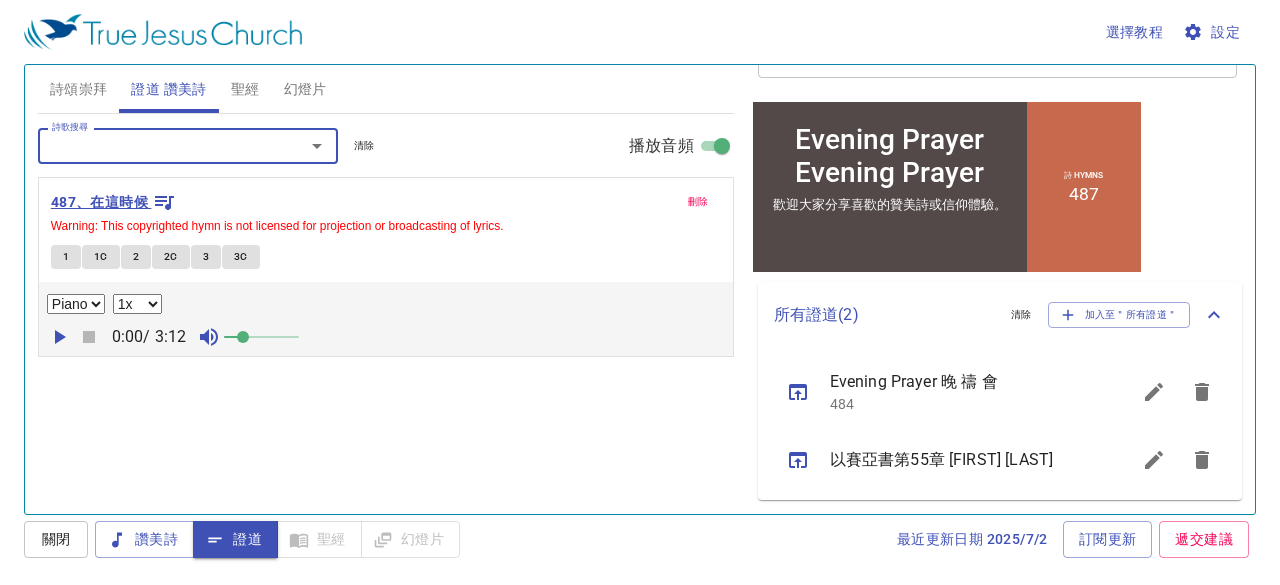 click on "487、在這時候" at bounding box center [99, 202] 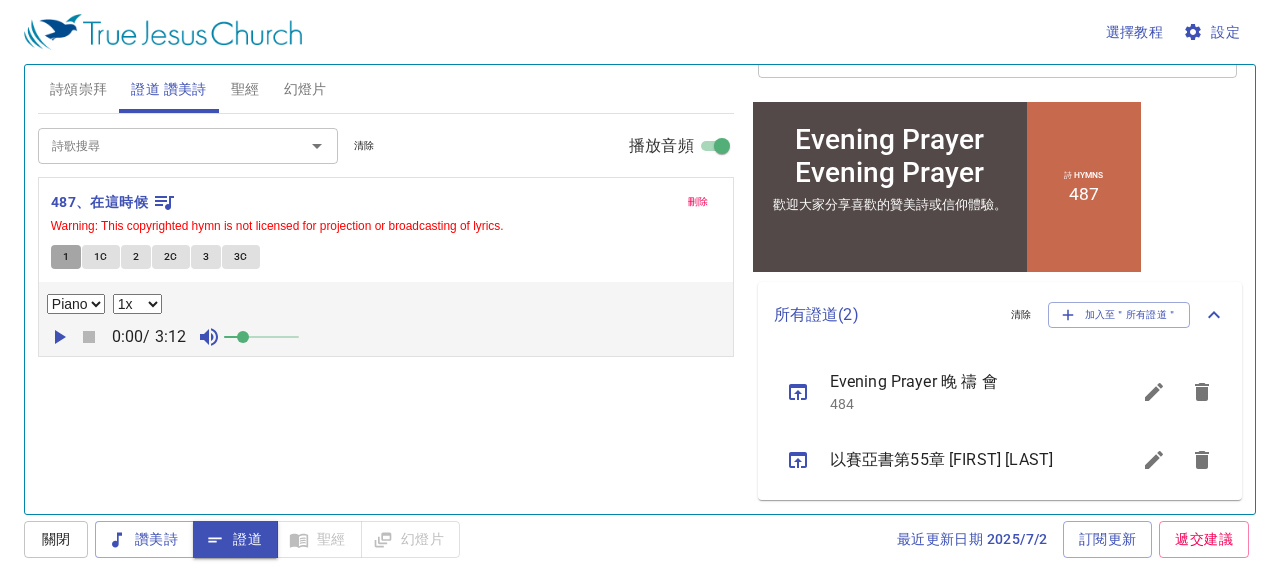 click on "1" at bounding box center [66, 257] 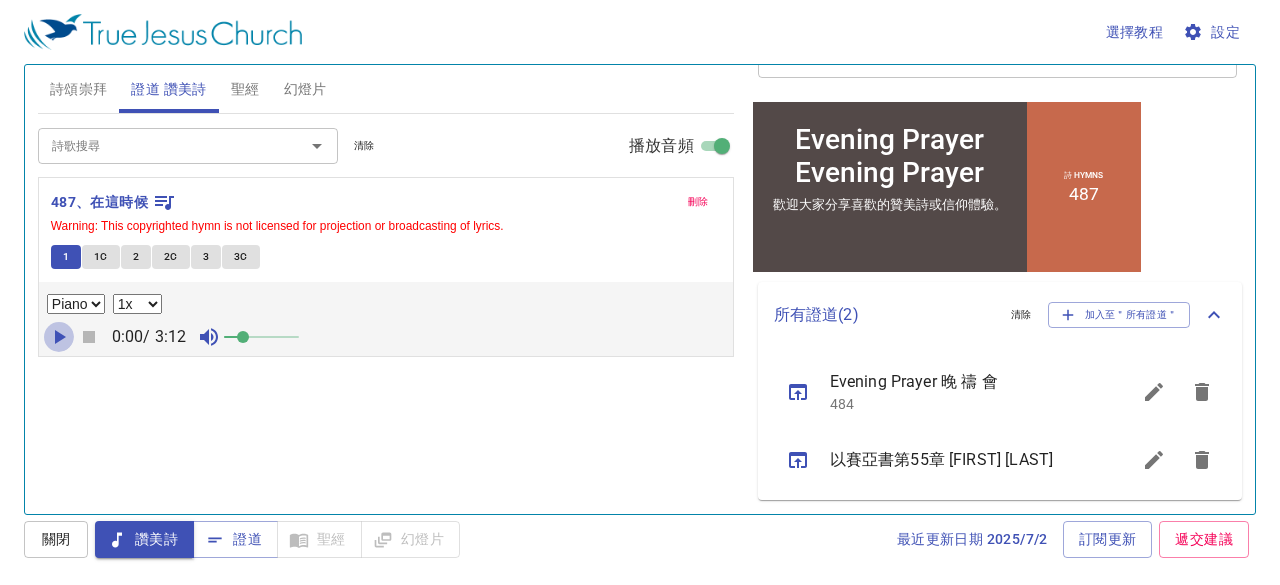 click 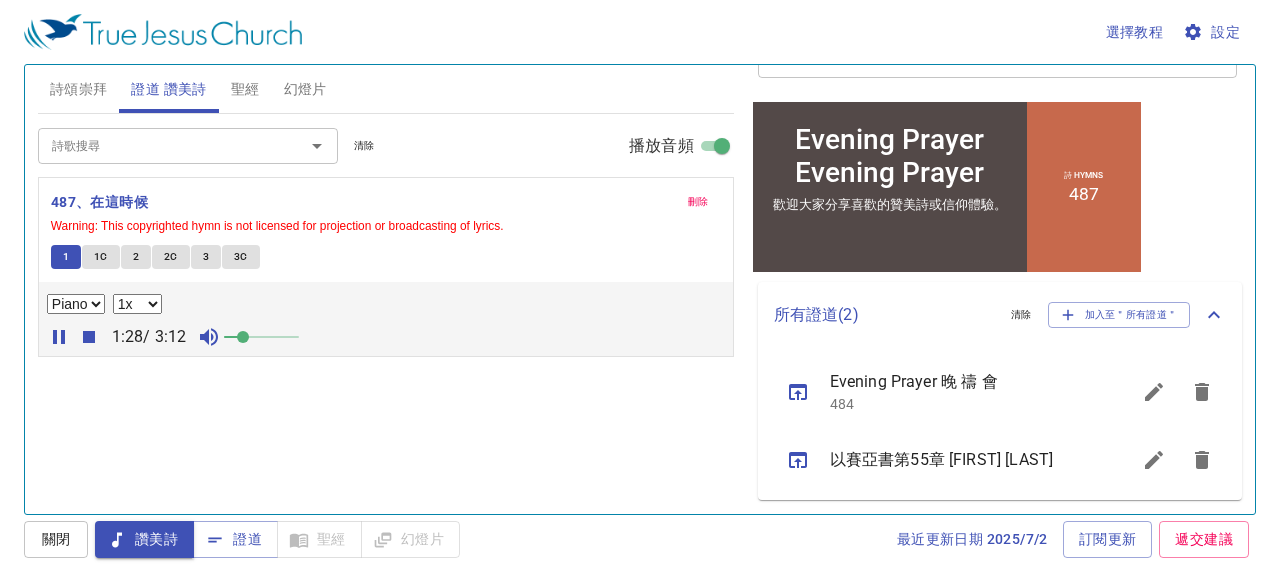 click on "聖經" at bounding box center (245, 89) 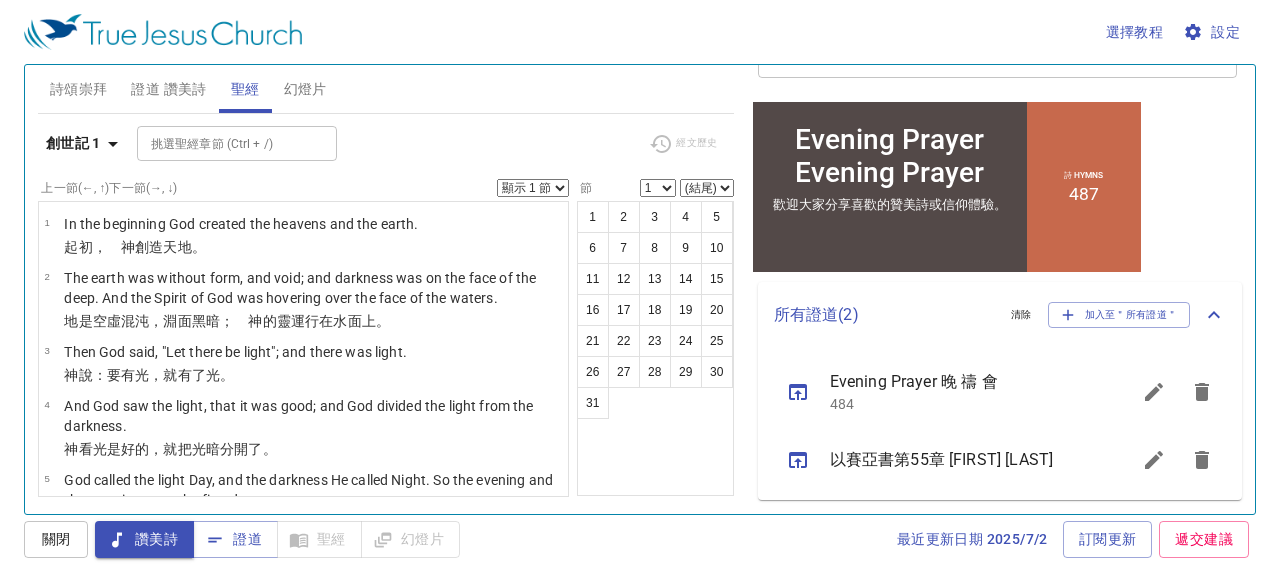 click on "挑選聖經章節 (Ctrl + /)" at bounding box center [220, 143] 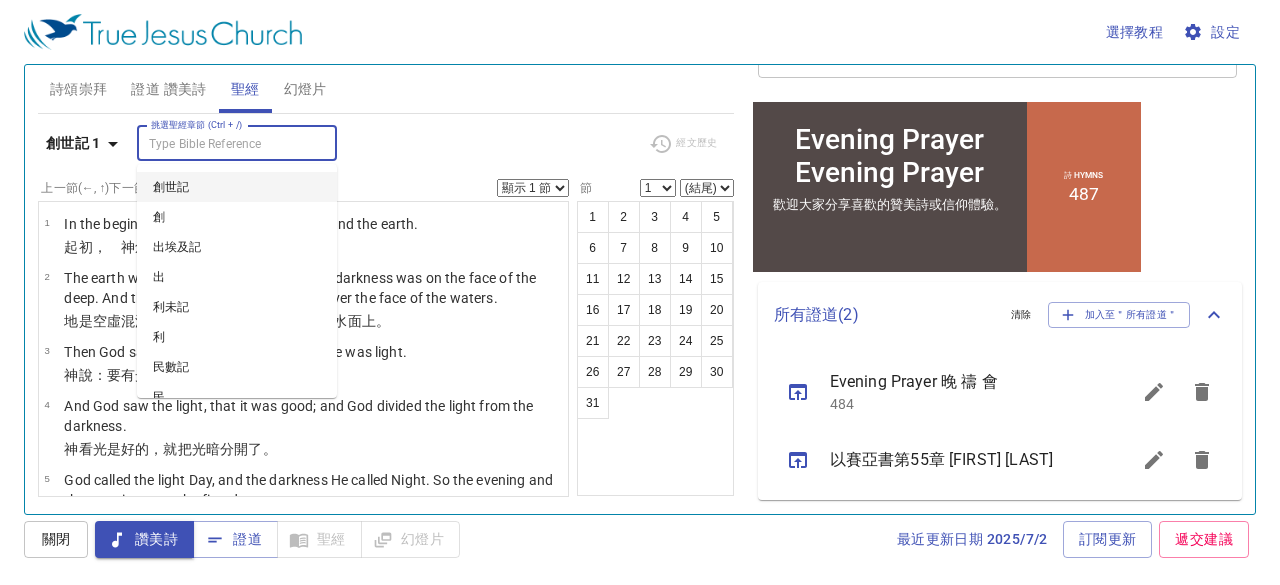 click 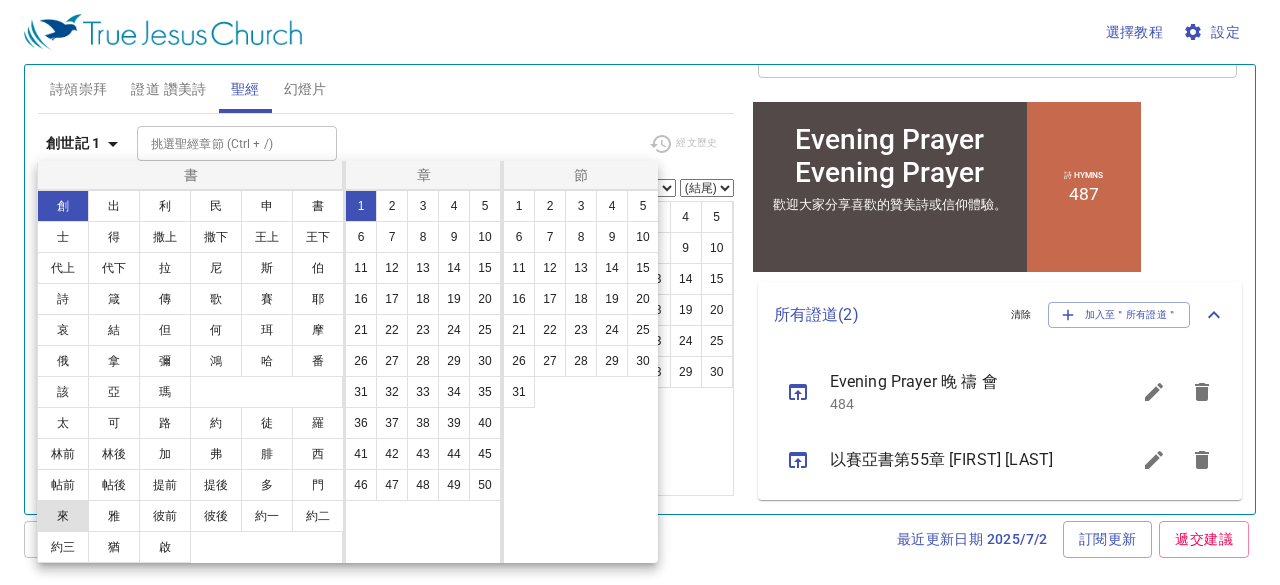 click on "來" at bounding box center (63, 516) 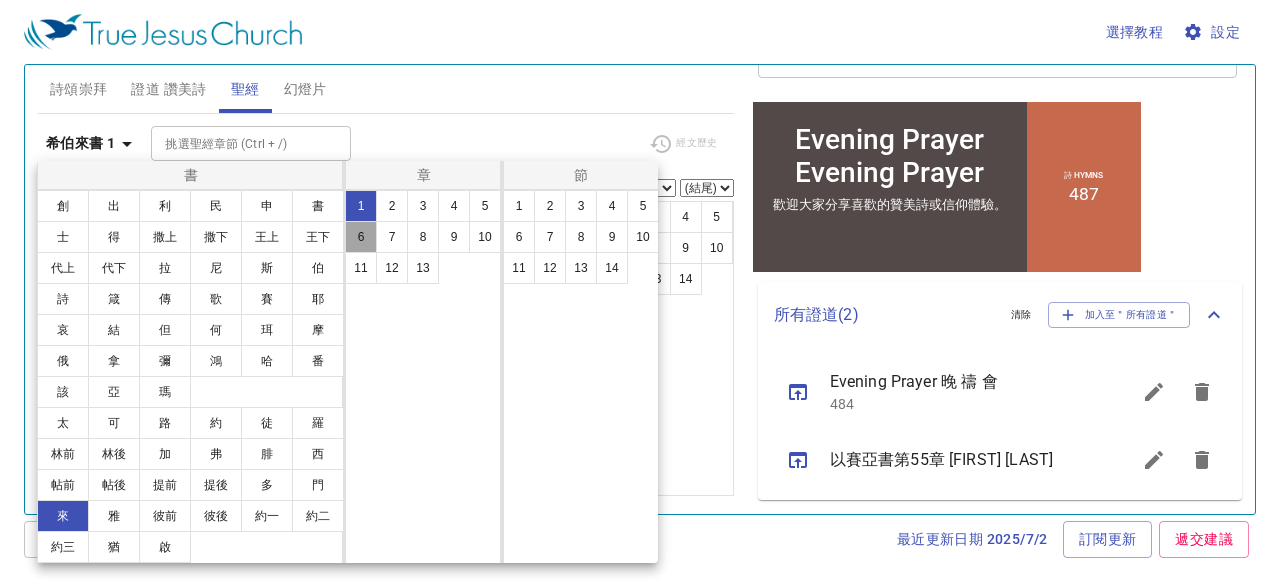 click on "6" at bounding box center [361, 237] 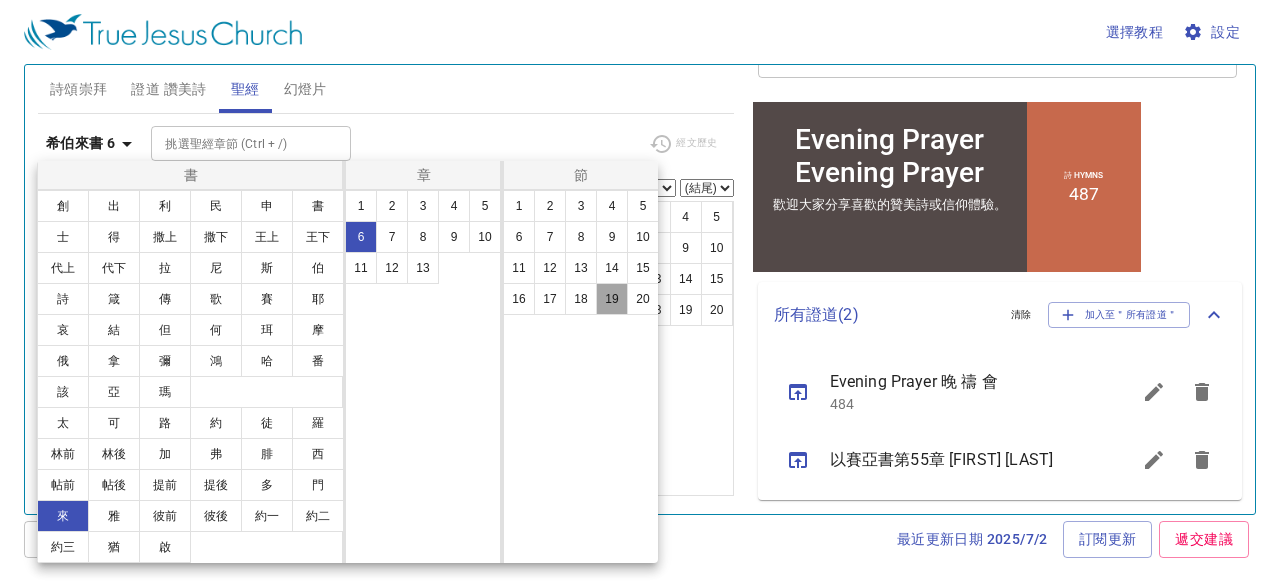 click on "19" at bounding box center [612, 299] 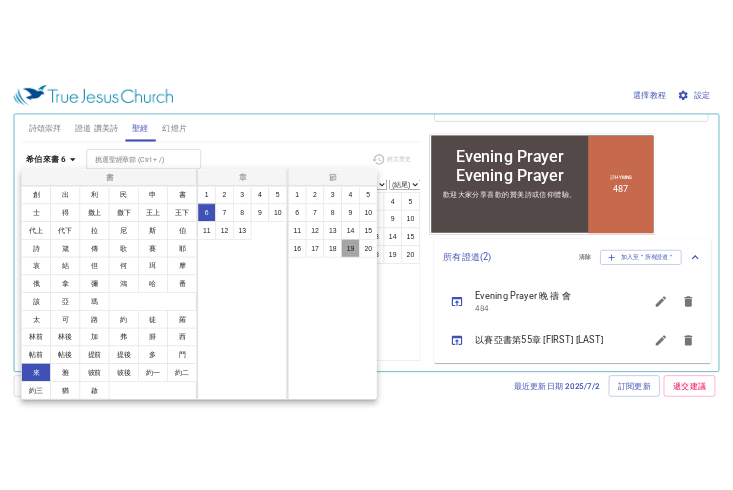 scroll, scrollTop: 1360, scrollLeft: 0, axis: vertical 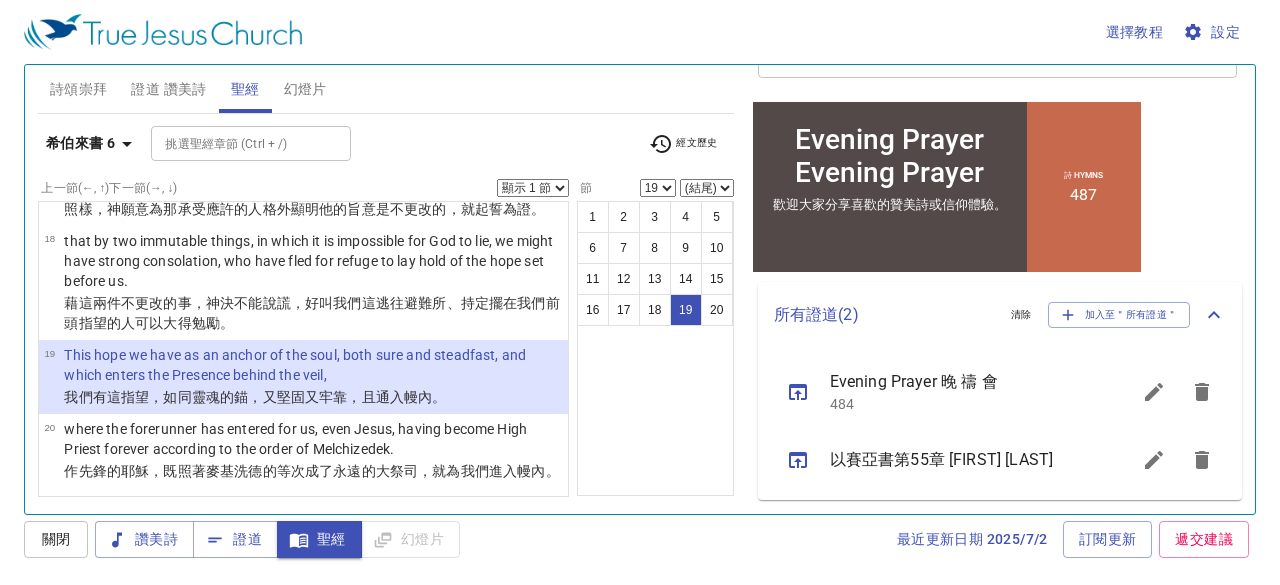 click on "1 2 3 4 5 6 7 8 9 10 11 12 13 14 15 16 17 18 19 20" at bounding box center [655, 348] 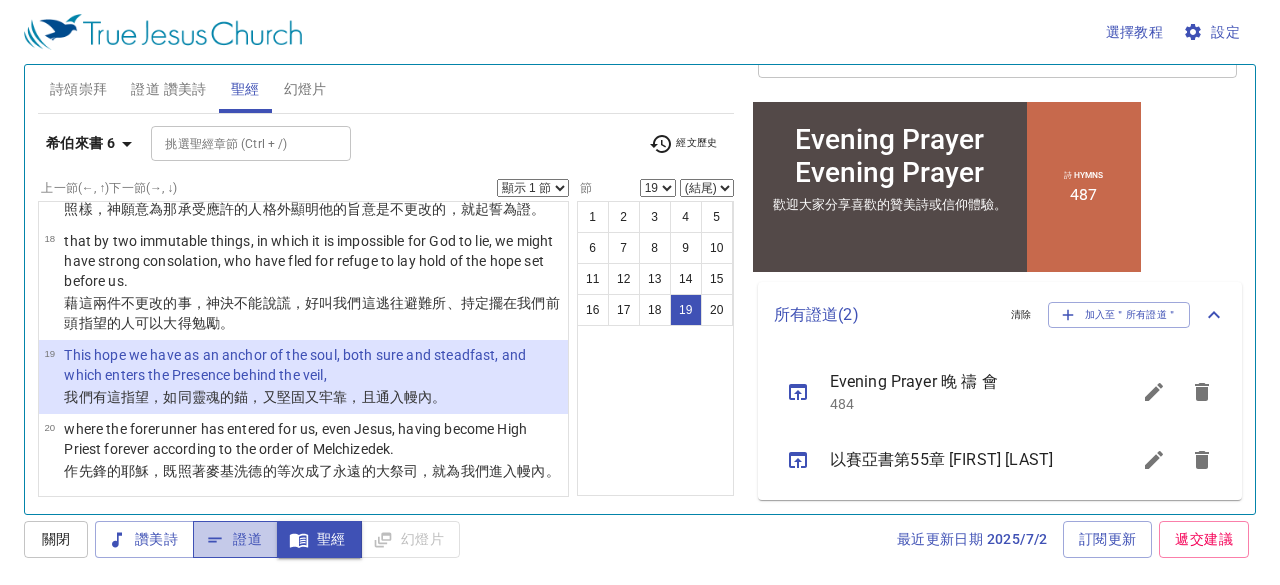 click on "證道" at bounding box center (235, 539) 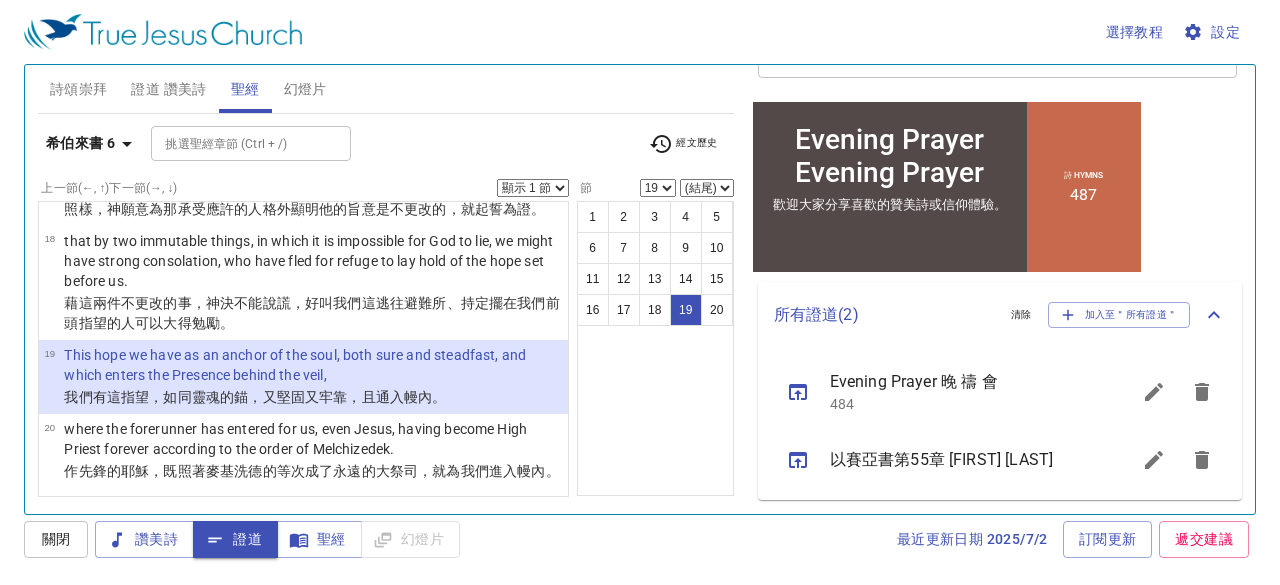 click on "證道 讚美詩" at bounding box center [168, 89] 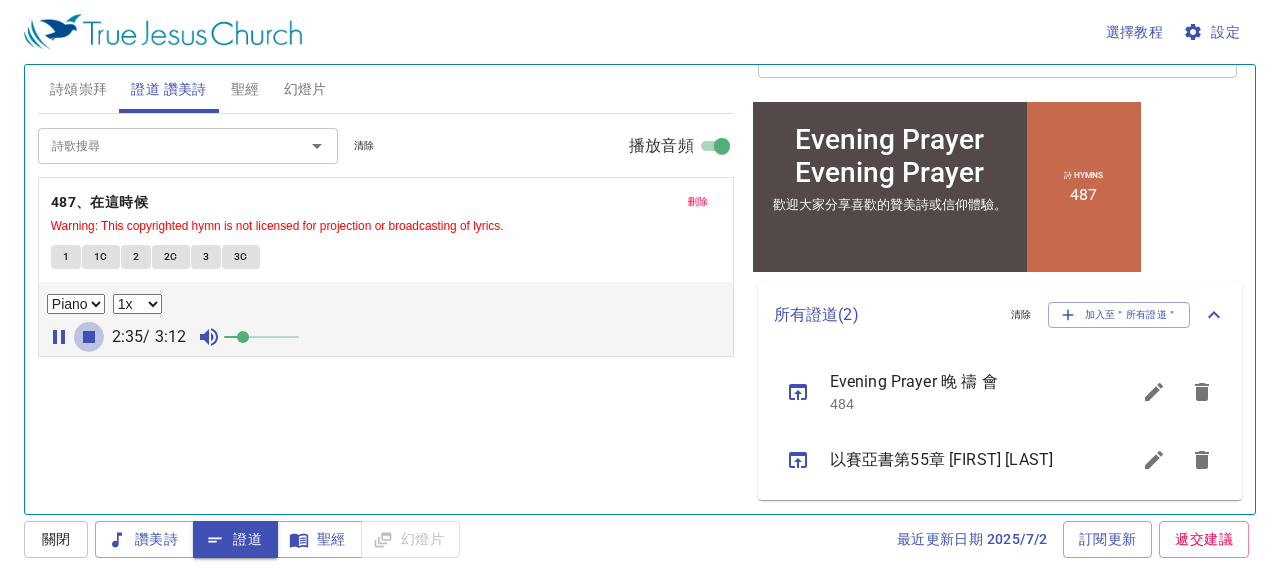 click 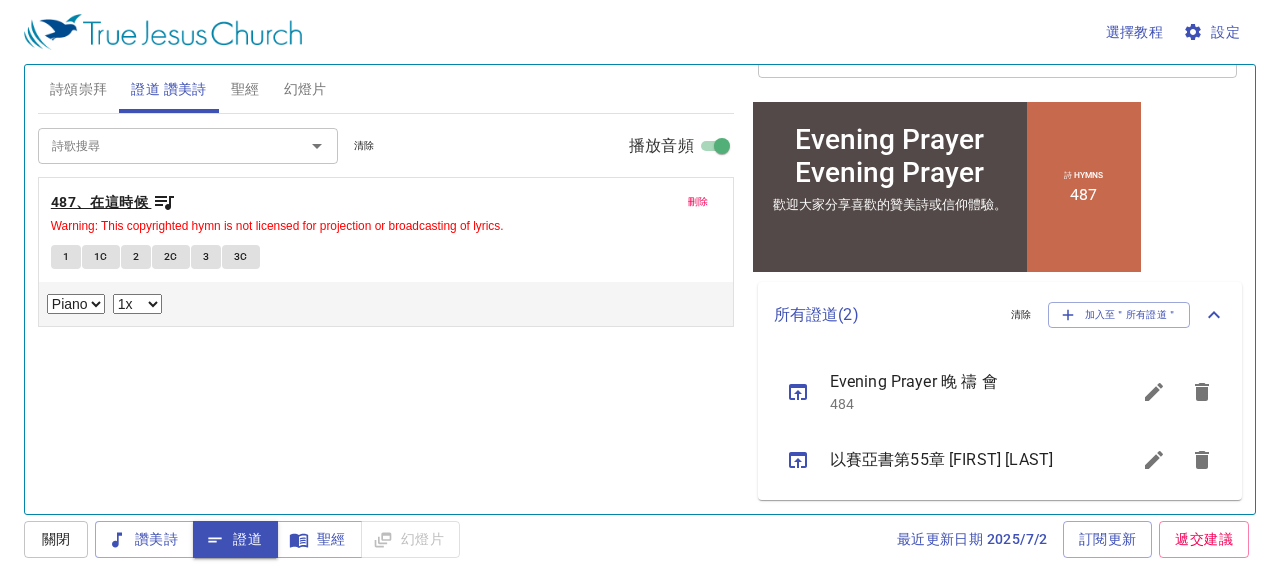 click on "487、在這時候" at bounding box center [99, 202] 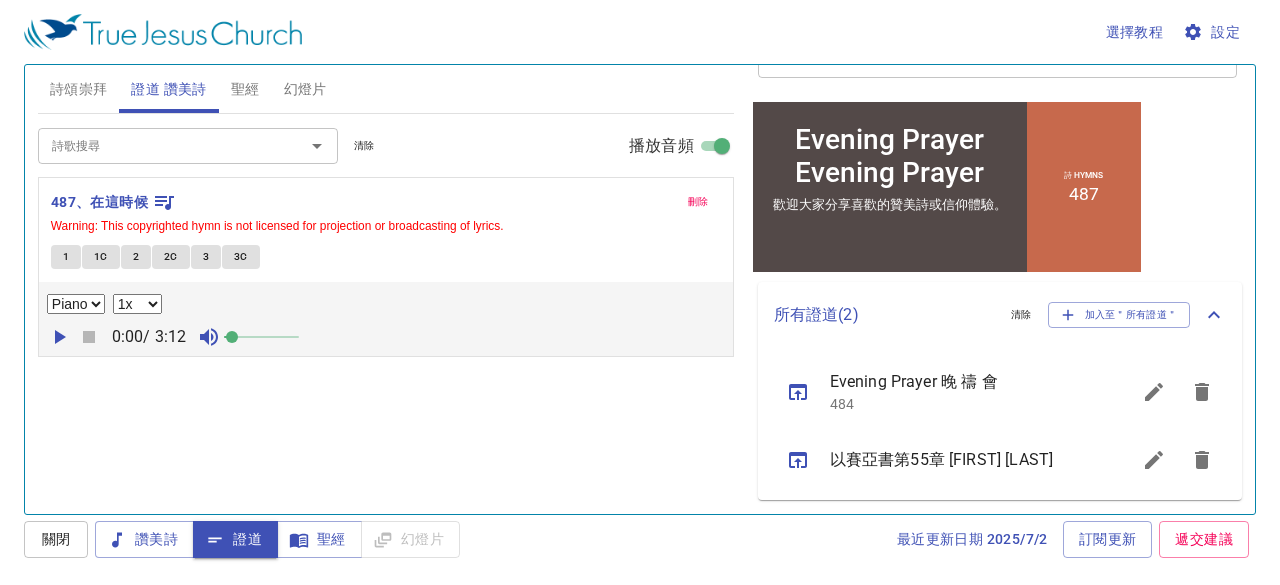 click at bounding box center [232, 337] 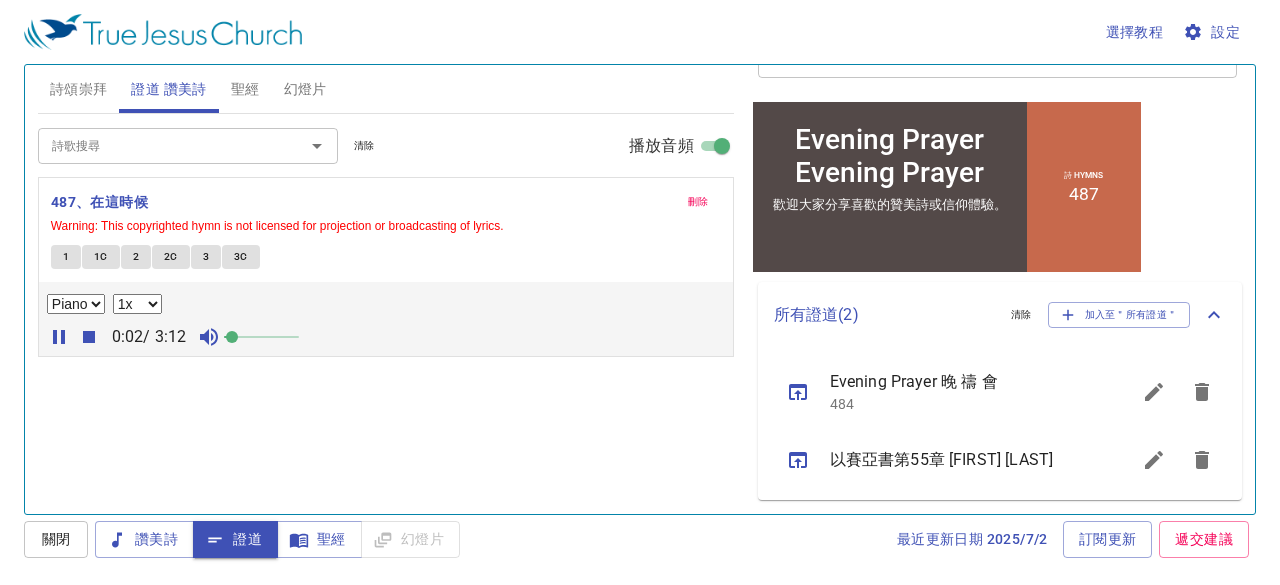 click 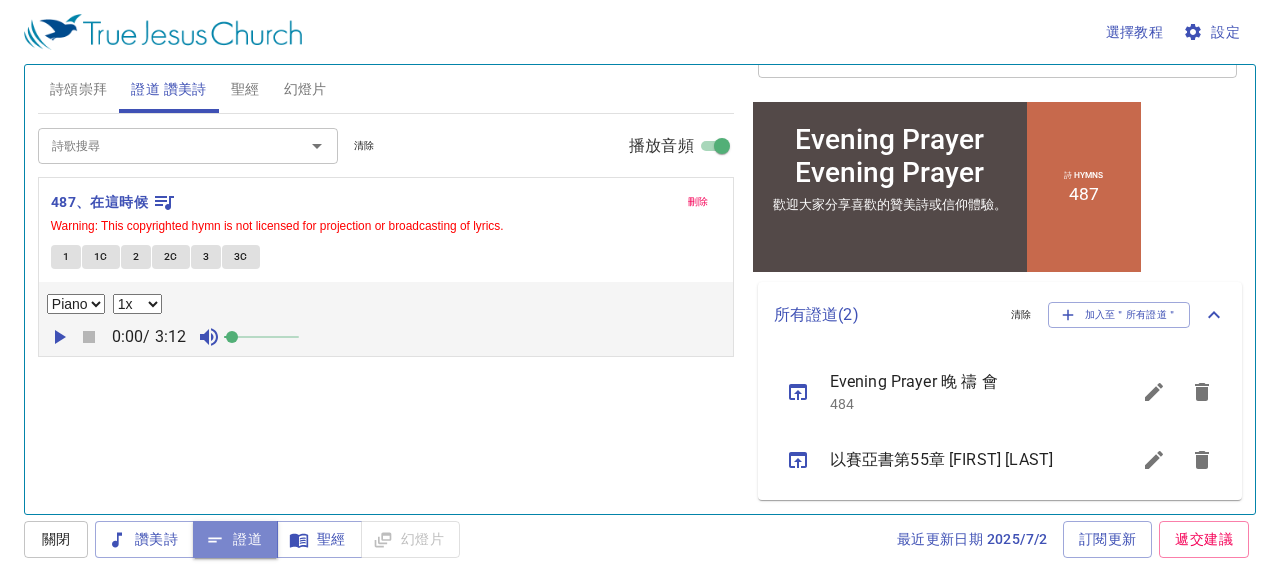 click on "證道" at bounding box center (235, 539) 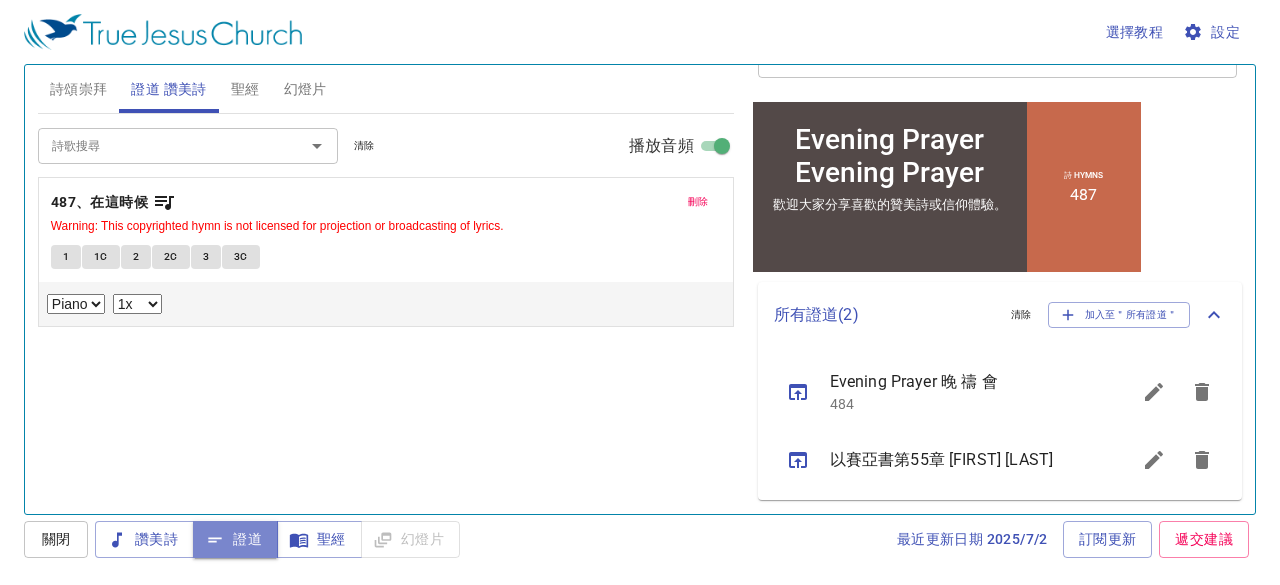 click on "證道" at bounding box center (235, 539) 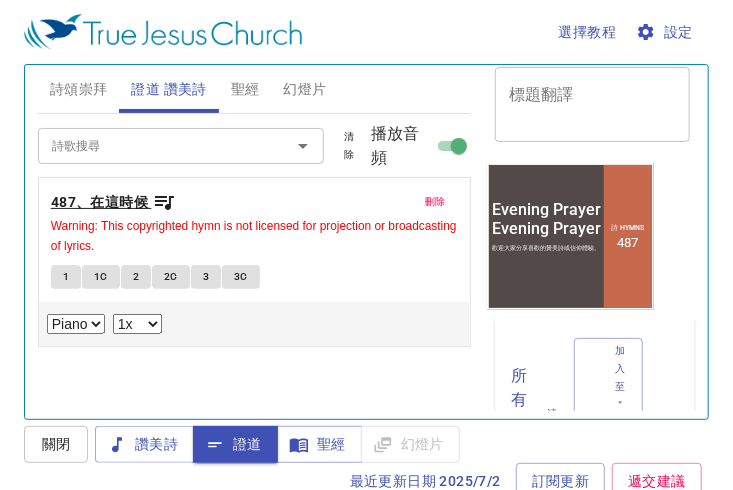 click on "487、在這時候" at bounding box center (99, 202) 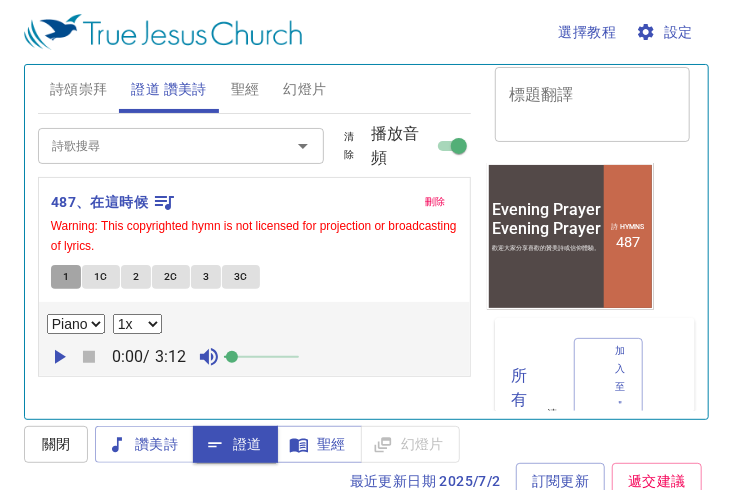 click on "1" at bounding box center (66, 277) 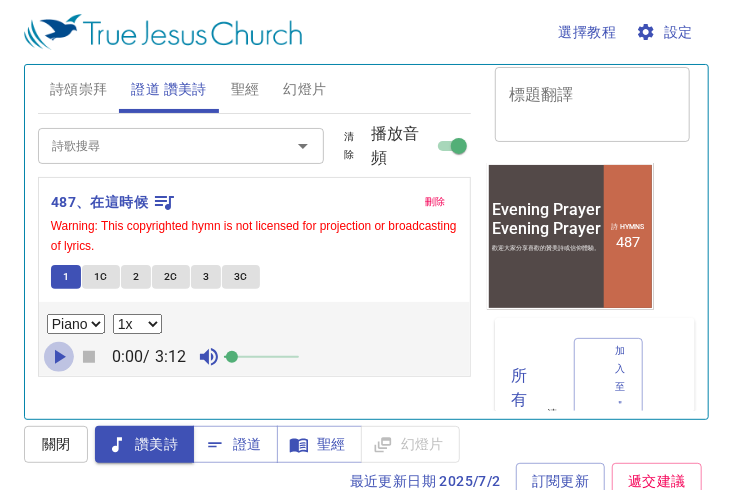 click 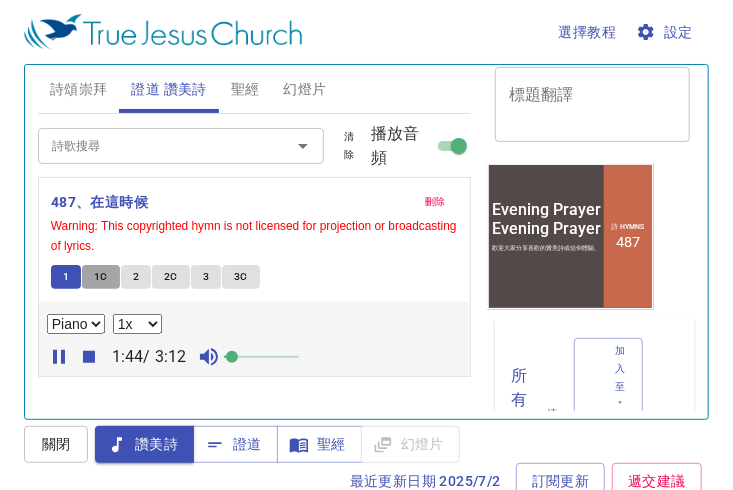 click on "1C" at bounding box center (101, 277) 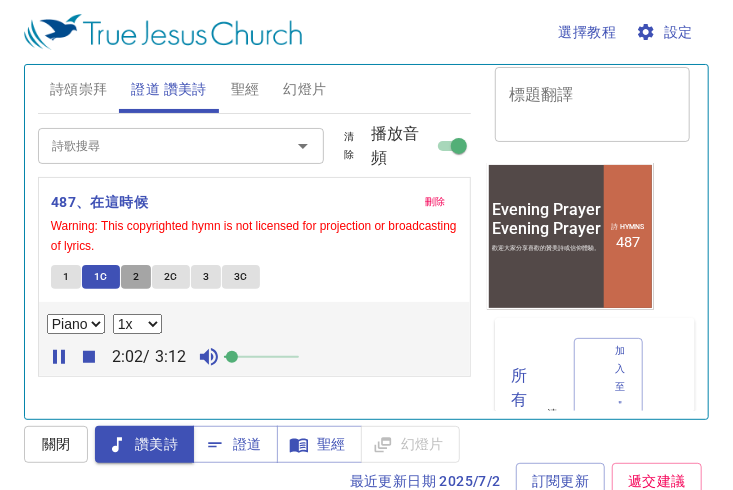 click on "2" at bounding box center [136, 277] 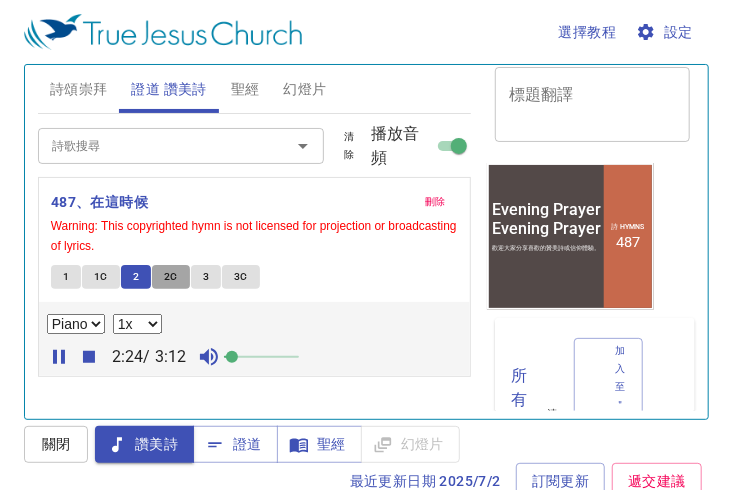 click on "2C" at bounding box center (171, 277) 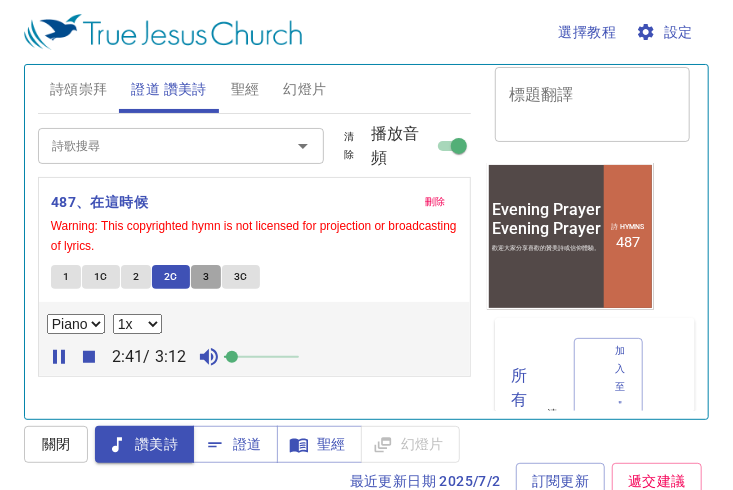 click on "3" at bounding box center (206, 277) 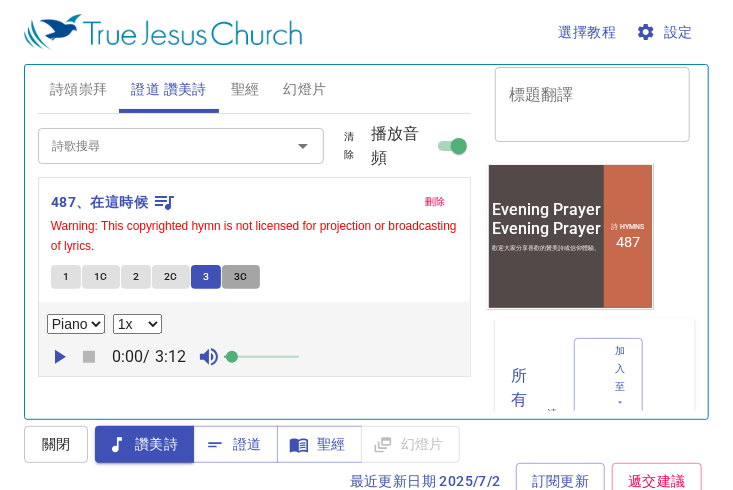 click on "3C" at bounding box center (241, 277) 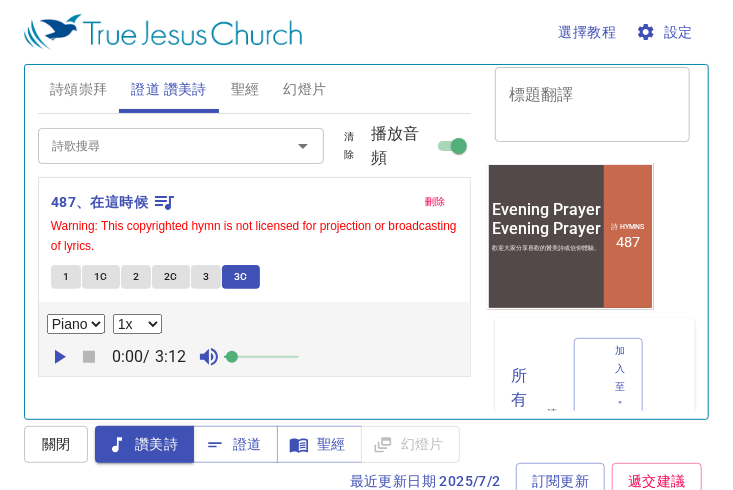 click 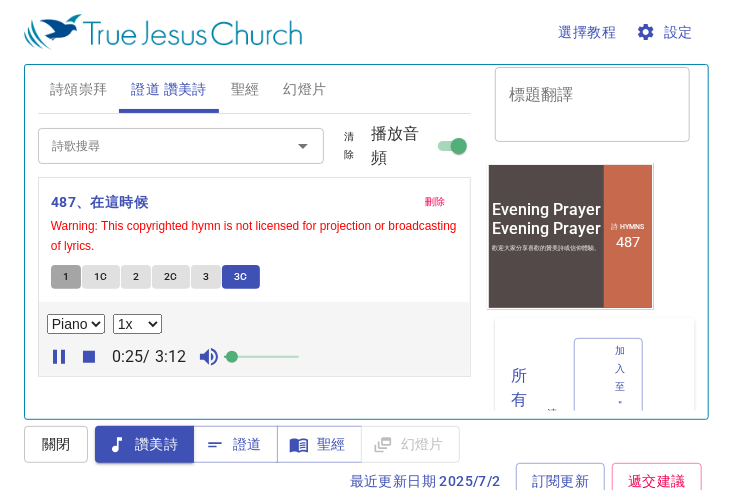 click on "1" at bounding box center [66, 277] 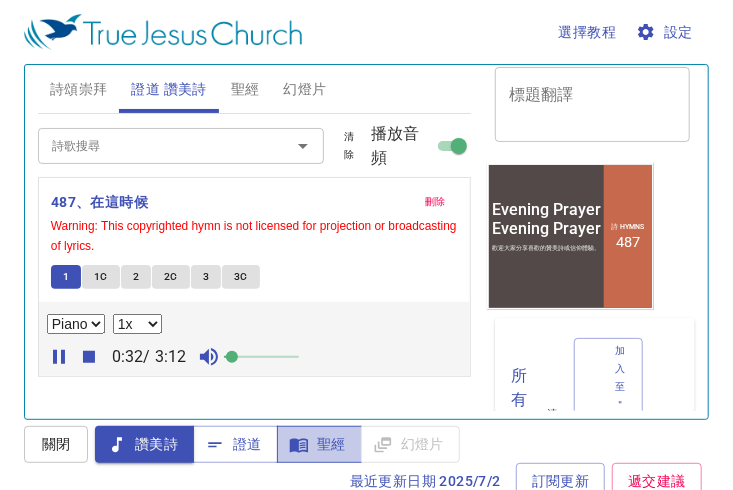 click on "聖經" at bounding box center [319, 444] 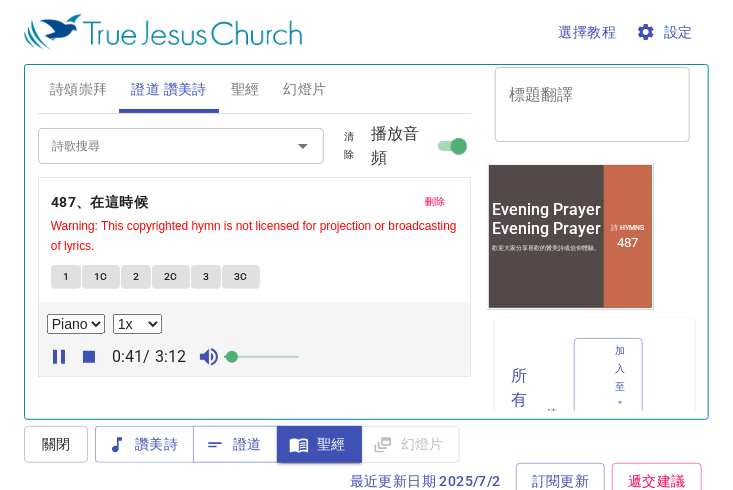 click on "聖經" at bounding box center (245, 89) 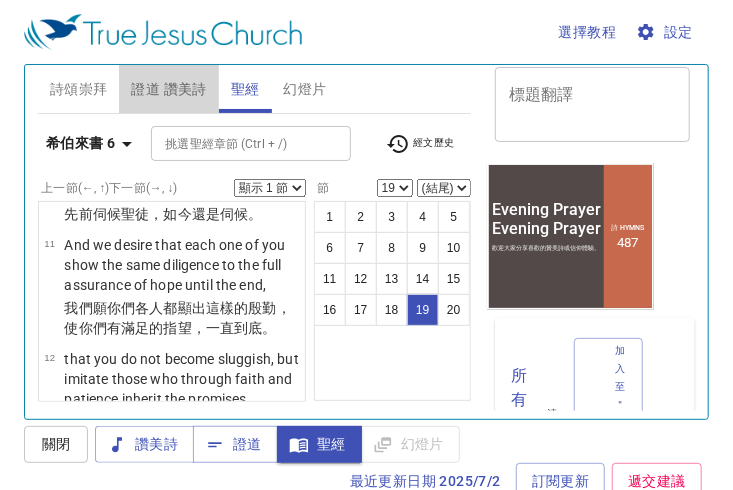 click on "證道 讚美詩" at bounding box center [168, 89] 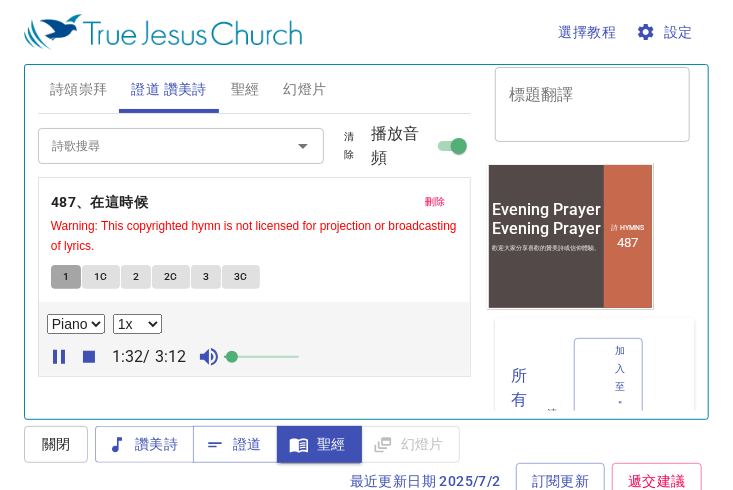 click on "1" at bounding box center [66, 277] 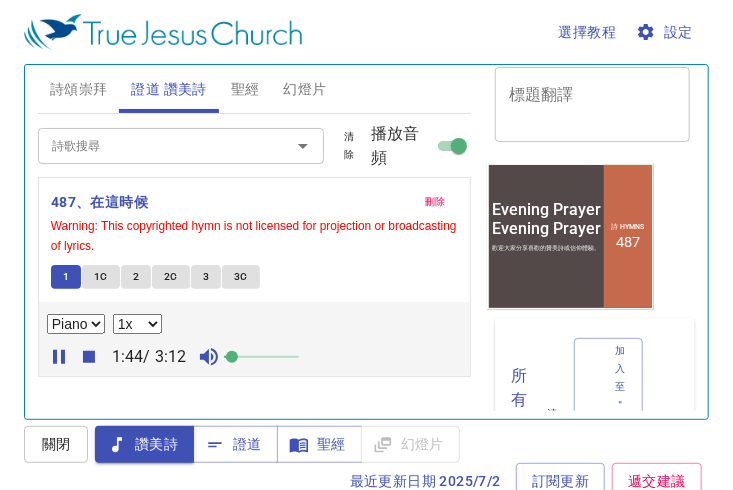 click on "2" at bounding box center [136, 277] 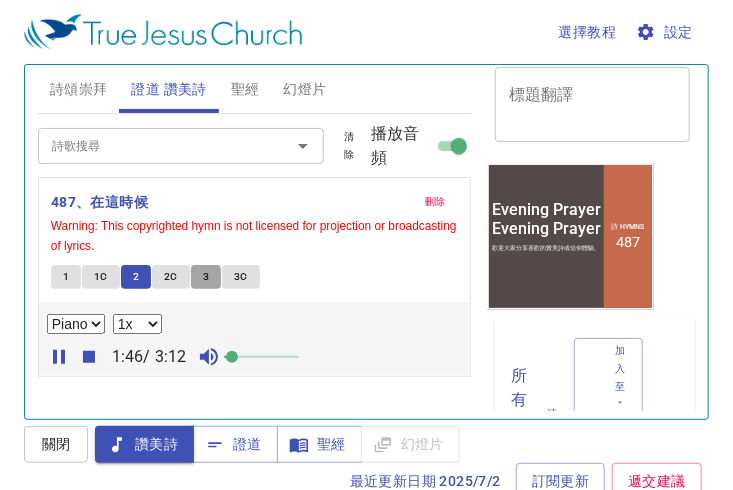 click on "3" at bounding box center (206, 277) 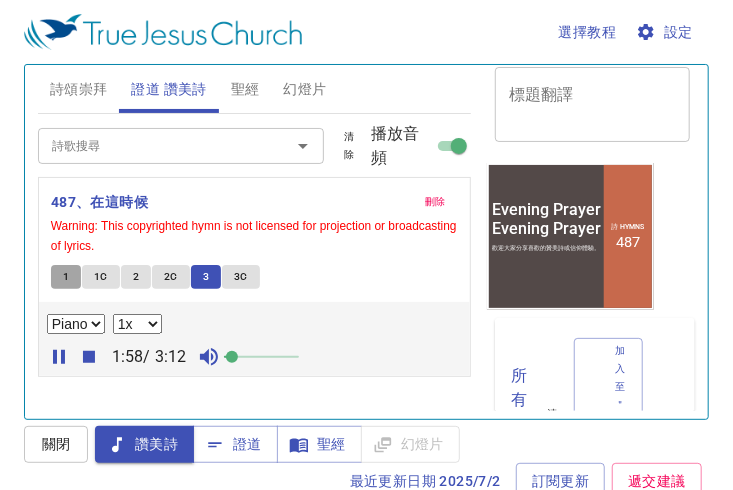 click on "1" at bounding box center (66, 277) 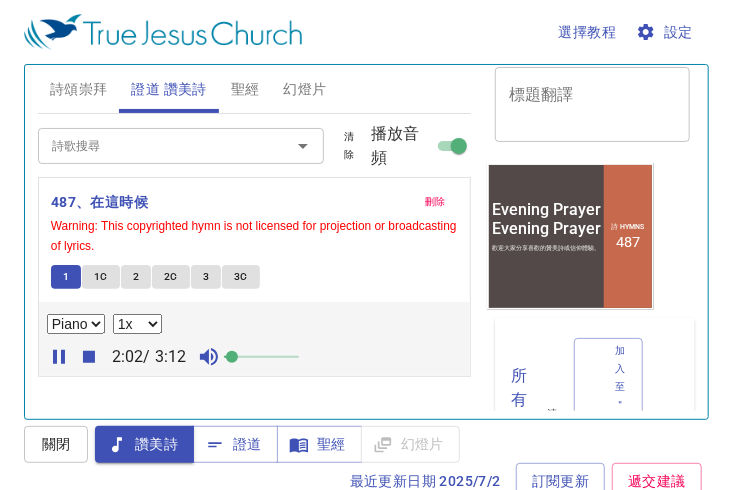 click 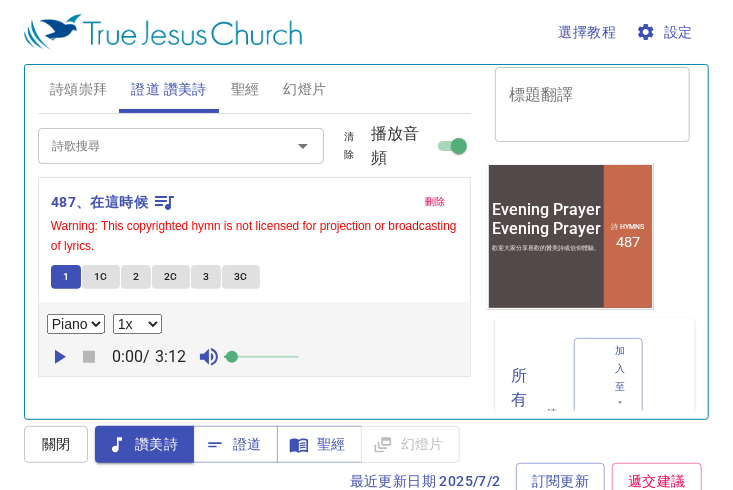 click on "幻燈片" at bounding box center [305, 89] 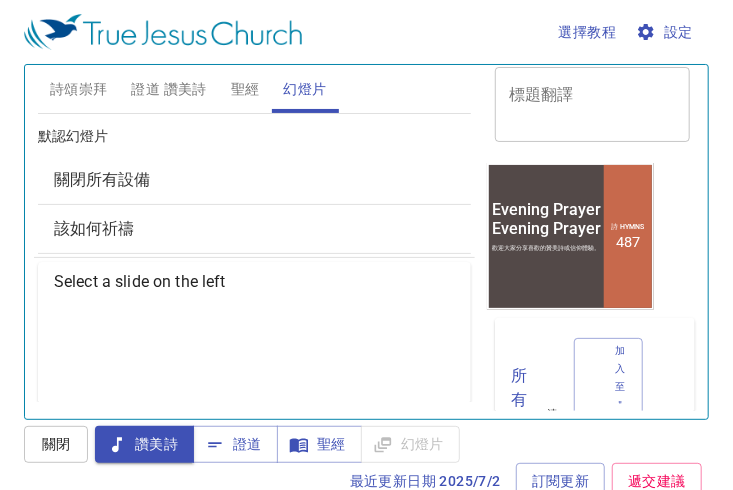 click on "該如何祈禱" at bounding box center [94, 228] 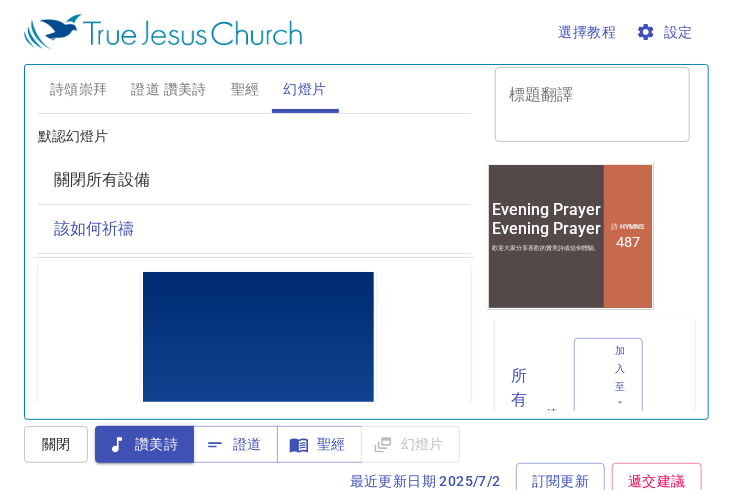scroll, scrollTop: 0, scrollLeft: 0, axis: both 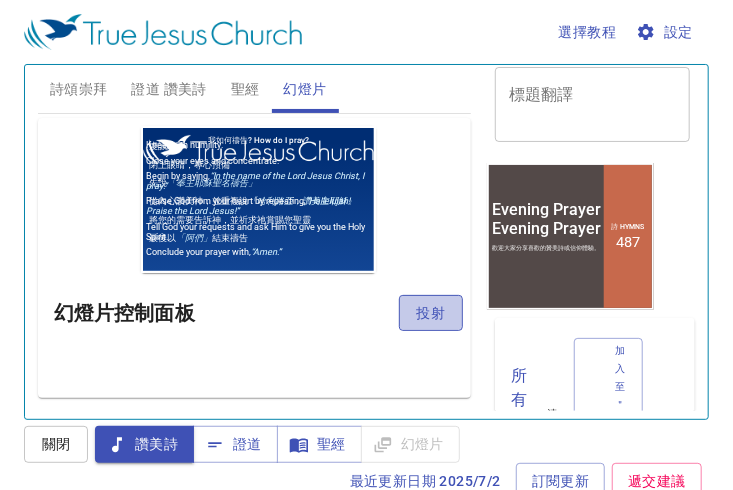 click on "投射" at bounding box center (431, 313) 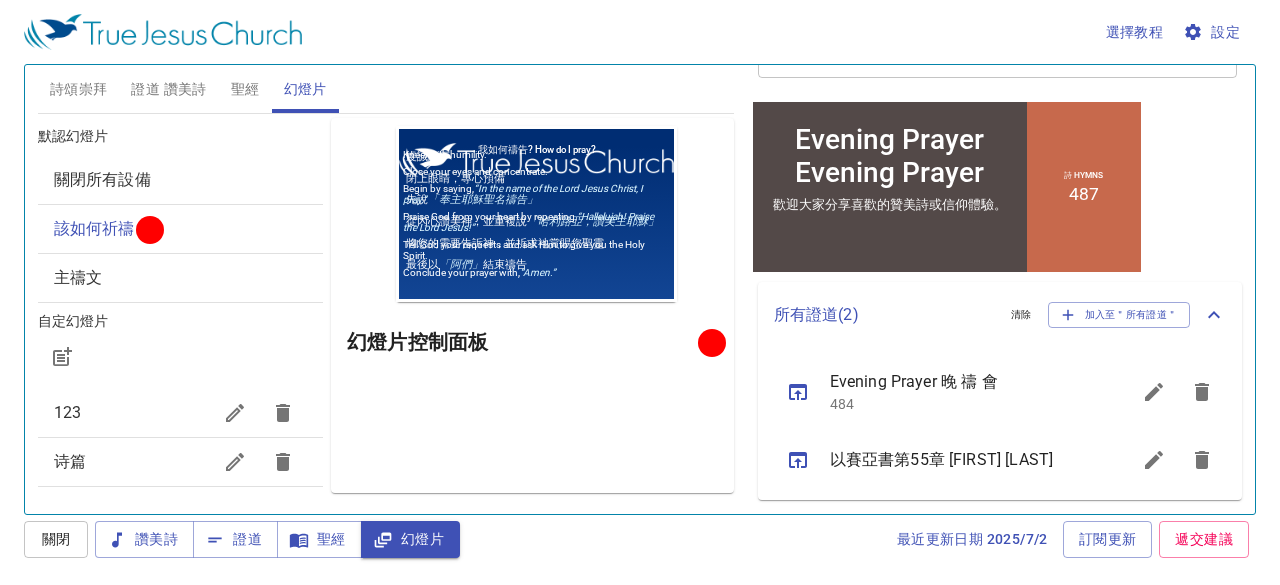 scroll, scrollTop: 0, scrollLeft: 0, axis: both 